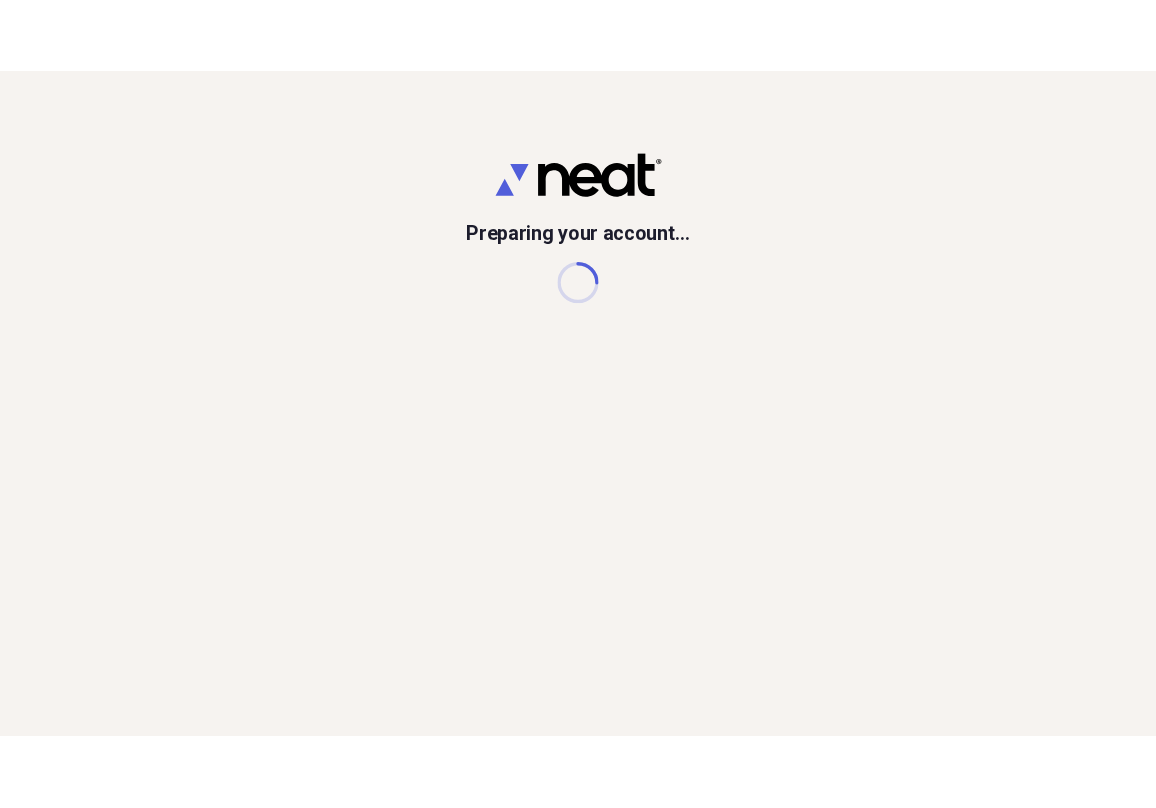 scroll, scrollTop: 0, scrollLeft: 0, axis: both 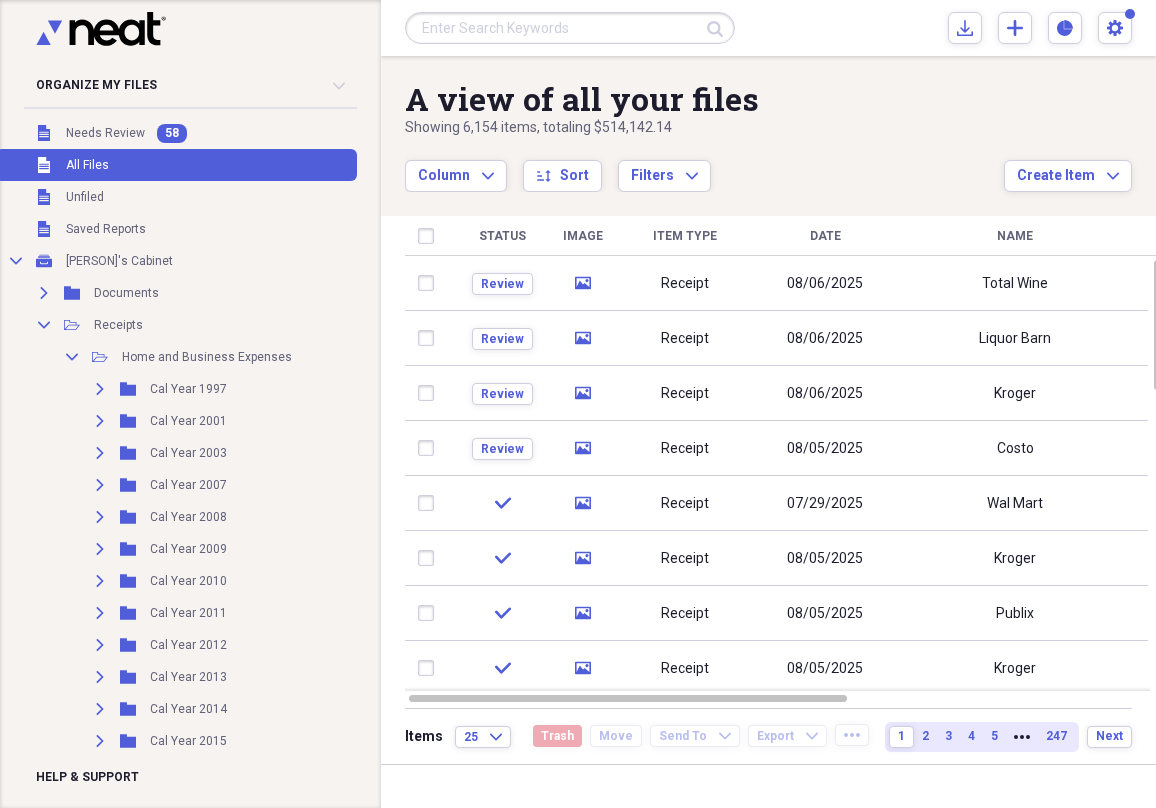 click on "A view of all your files" at bounding box center [704, 99] 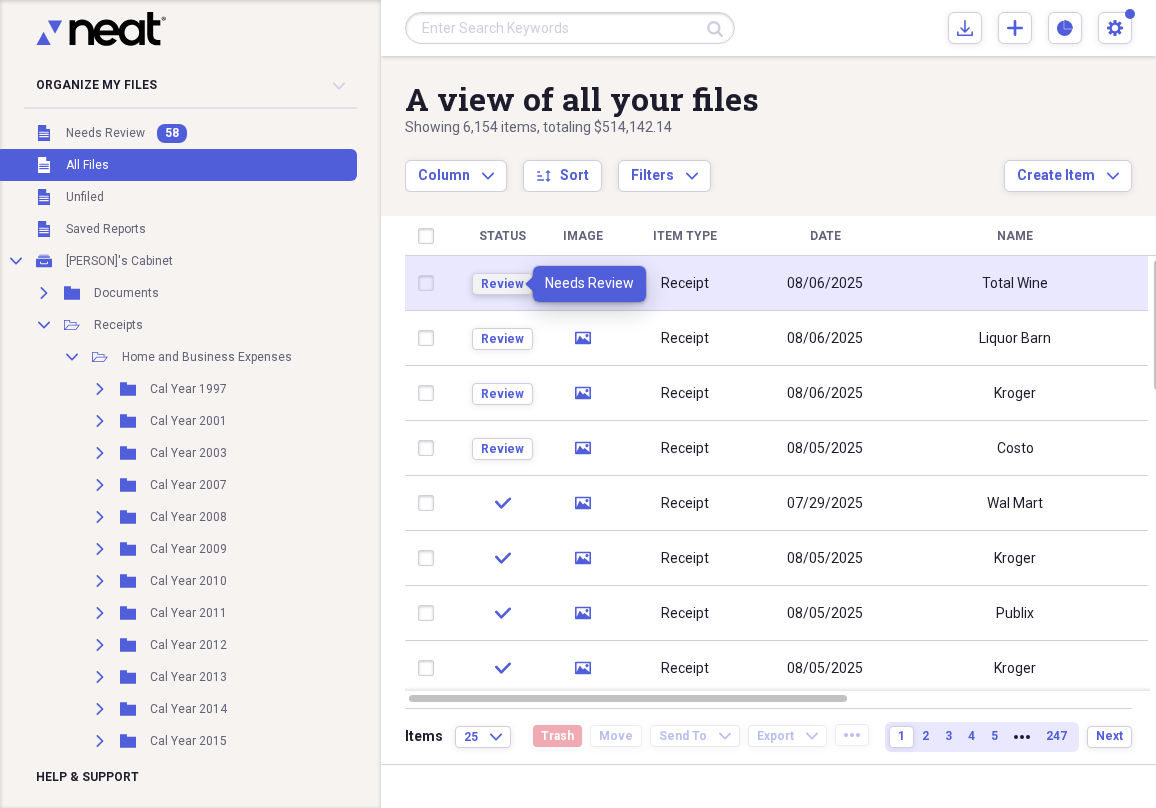 click on "Review" at bounding box center [502, 284] 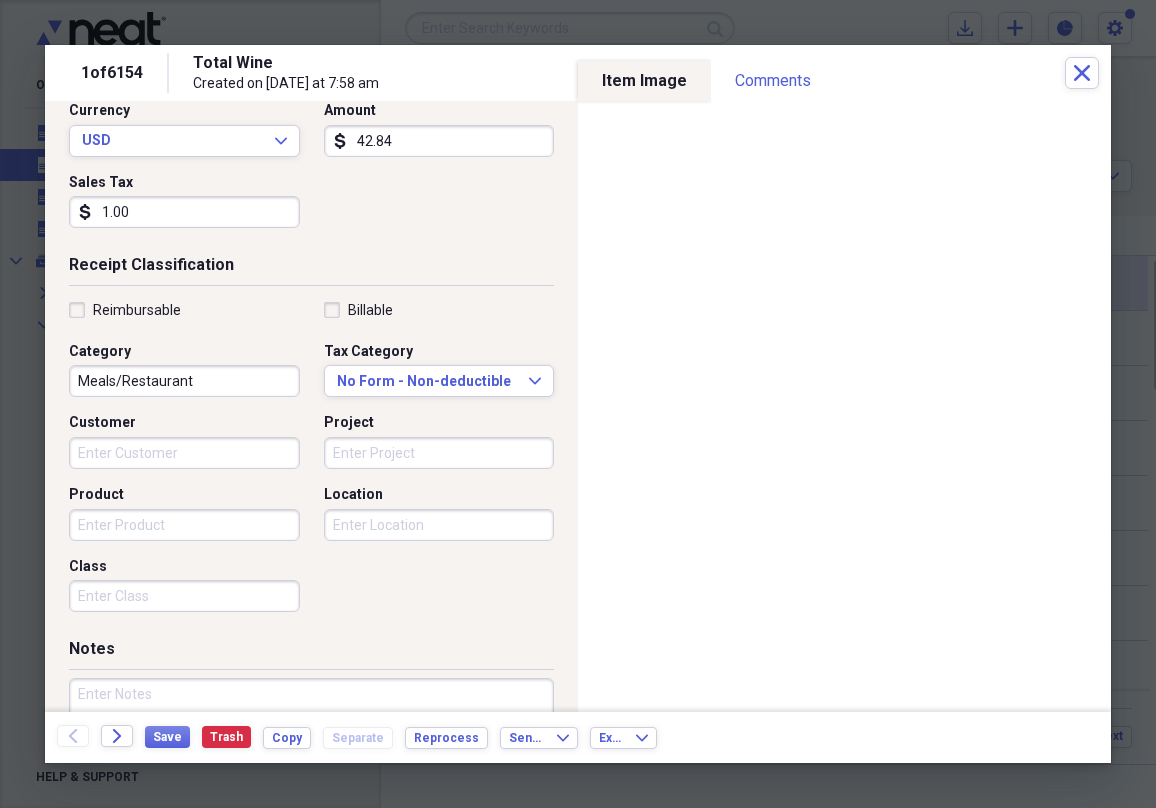 scroll, scrollTop: 342, scrollLeft: 0, axis: vertical 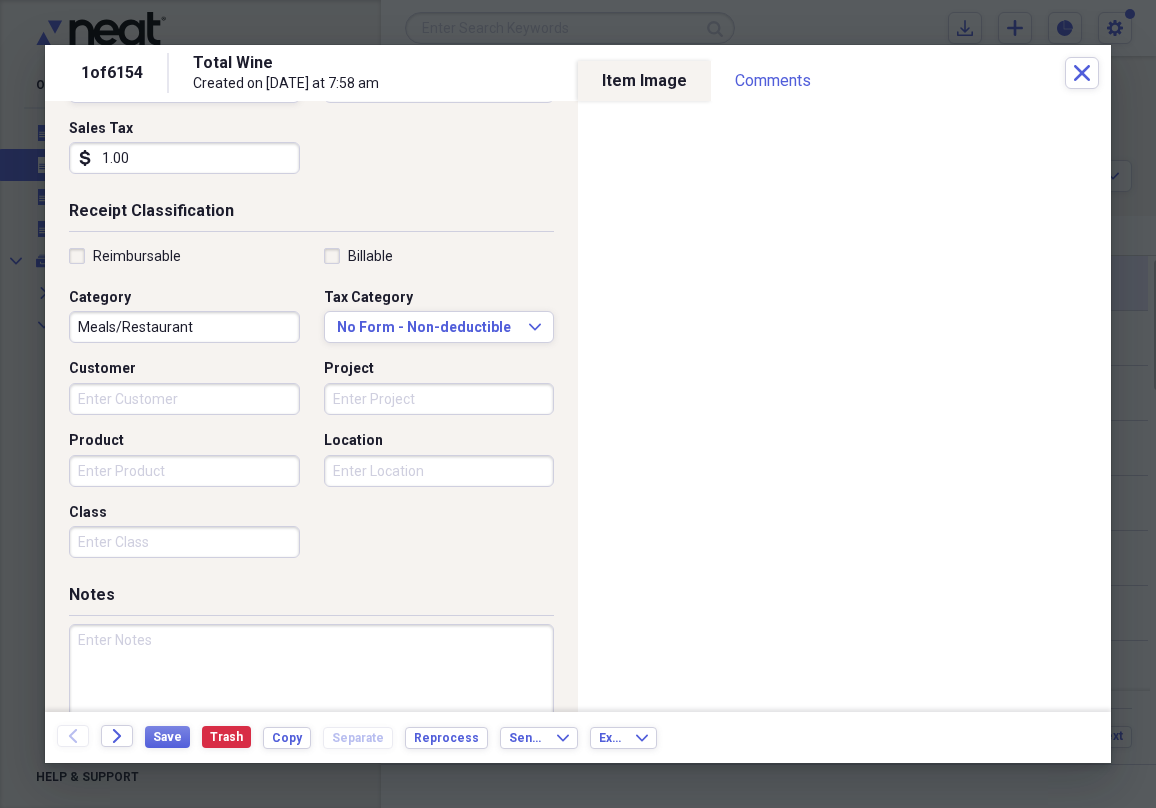 click on "Product" at bounding box center (184, 471) 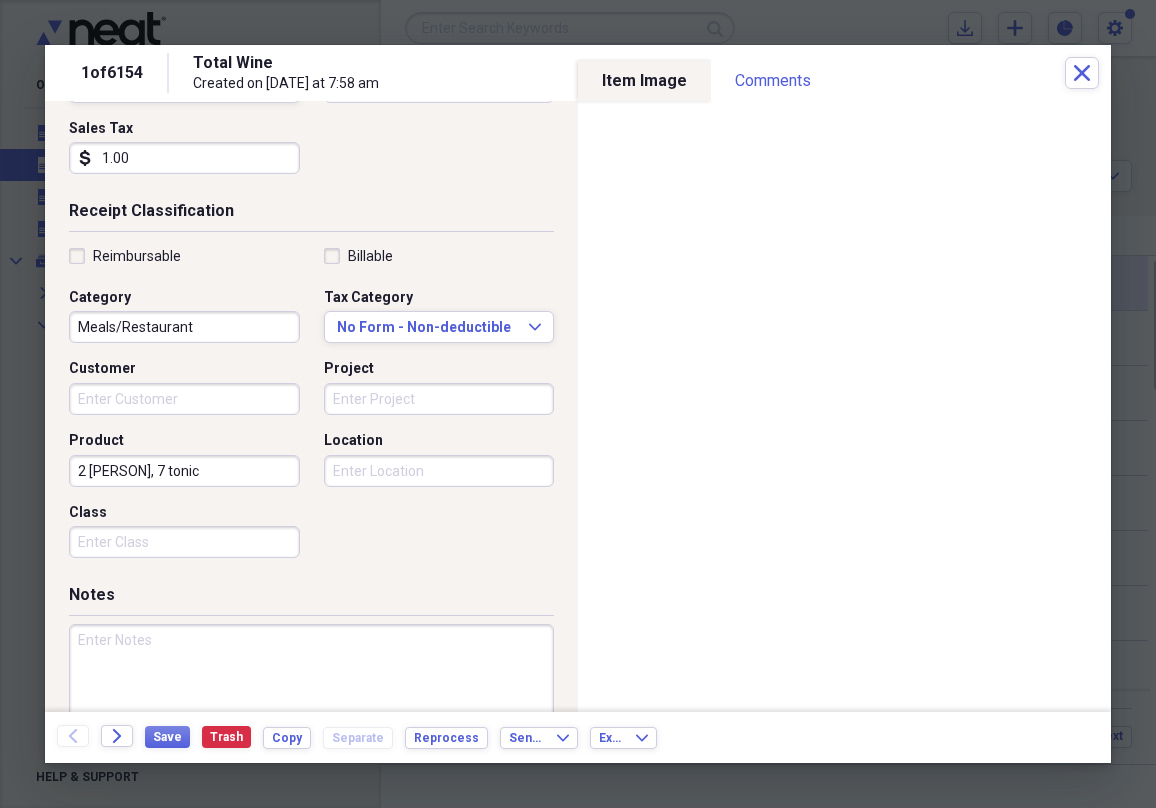 type on "2 [PERSON], 7 tonic" 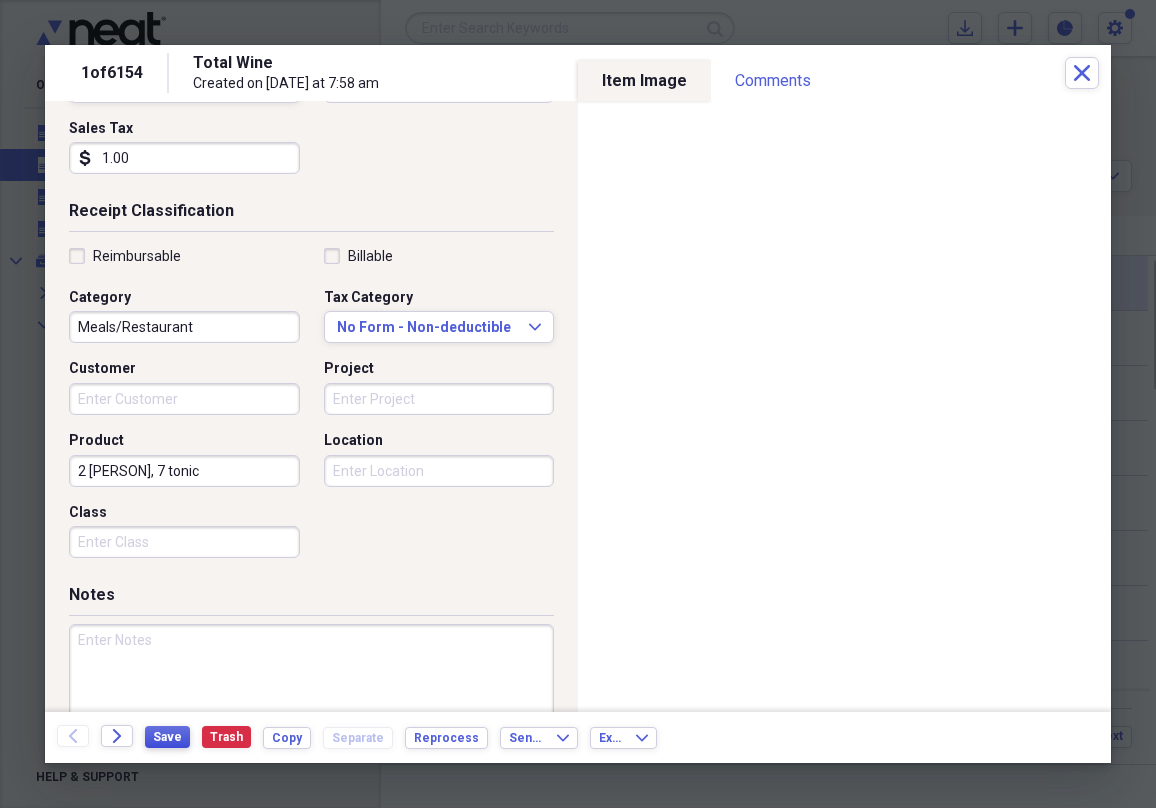 click on "Save" at bounding box center [167, 737] 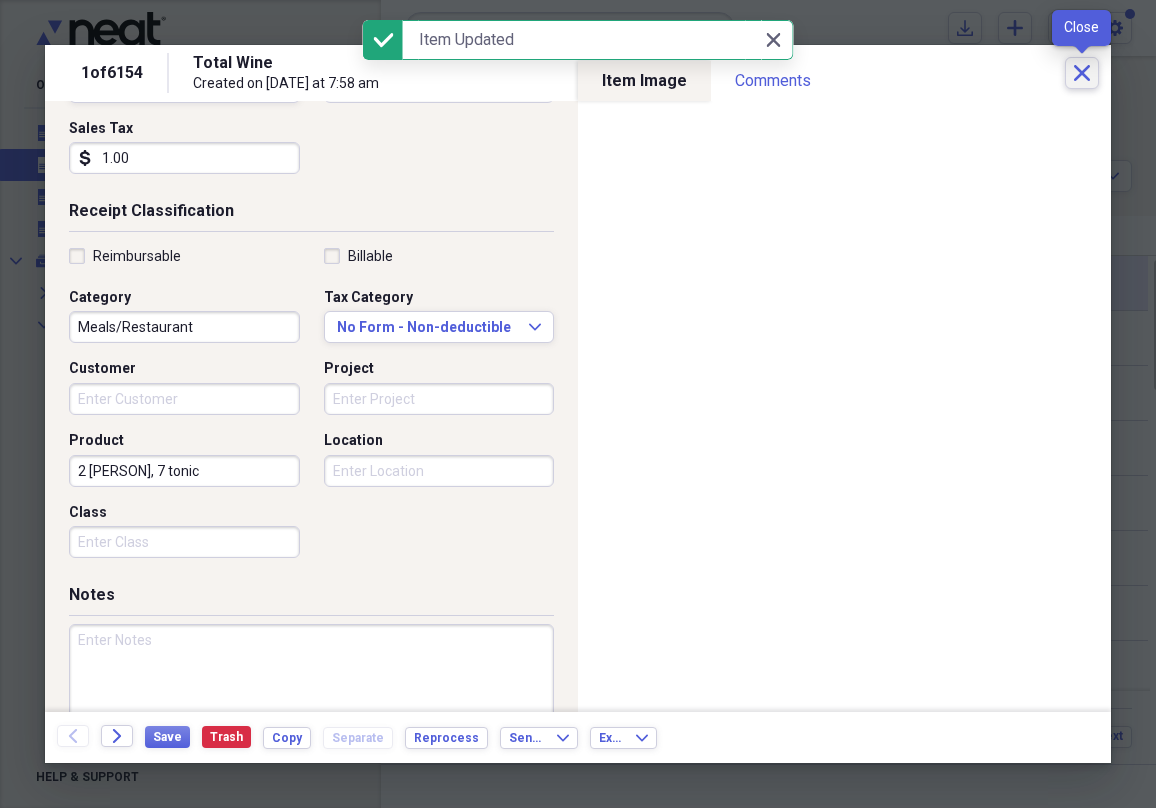 click on "Close" at bounding box center [1082, 73] 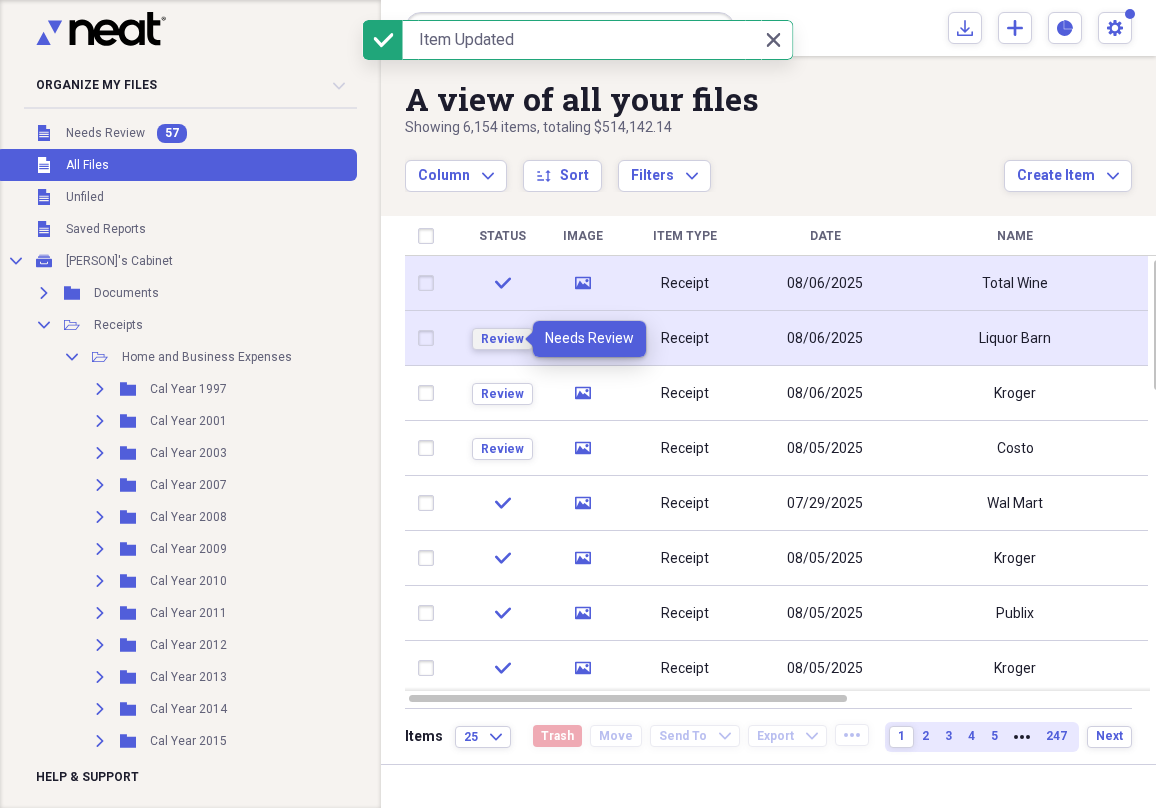 click on "Review" at bounding box center (502, 339) 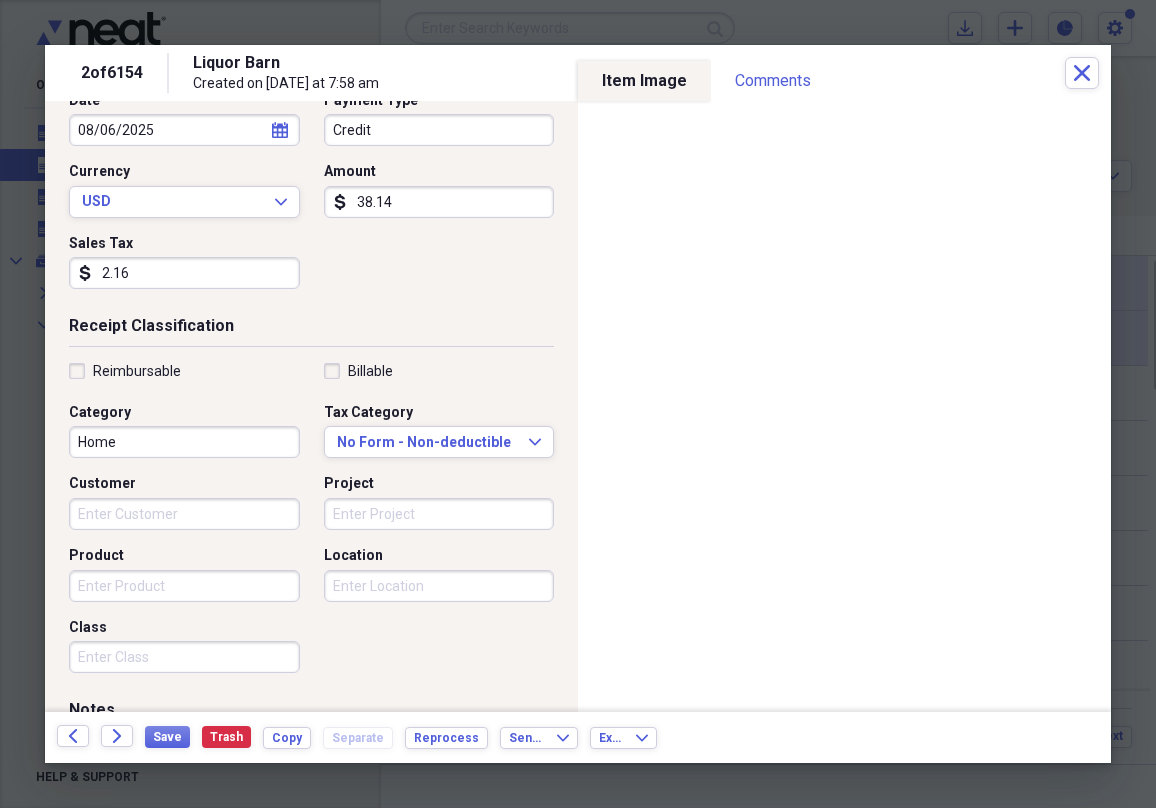 scroll, scrollTop: 228, scrollLeft: 0, axis: vertical 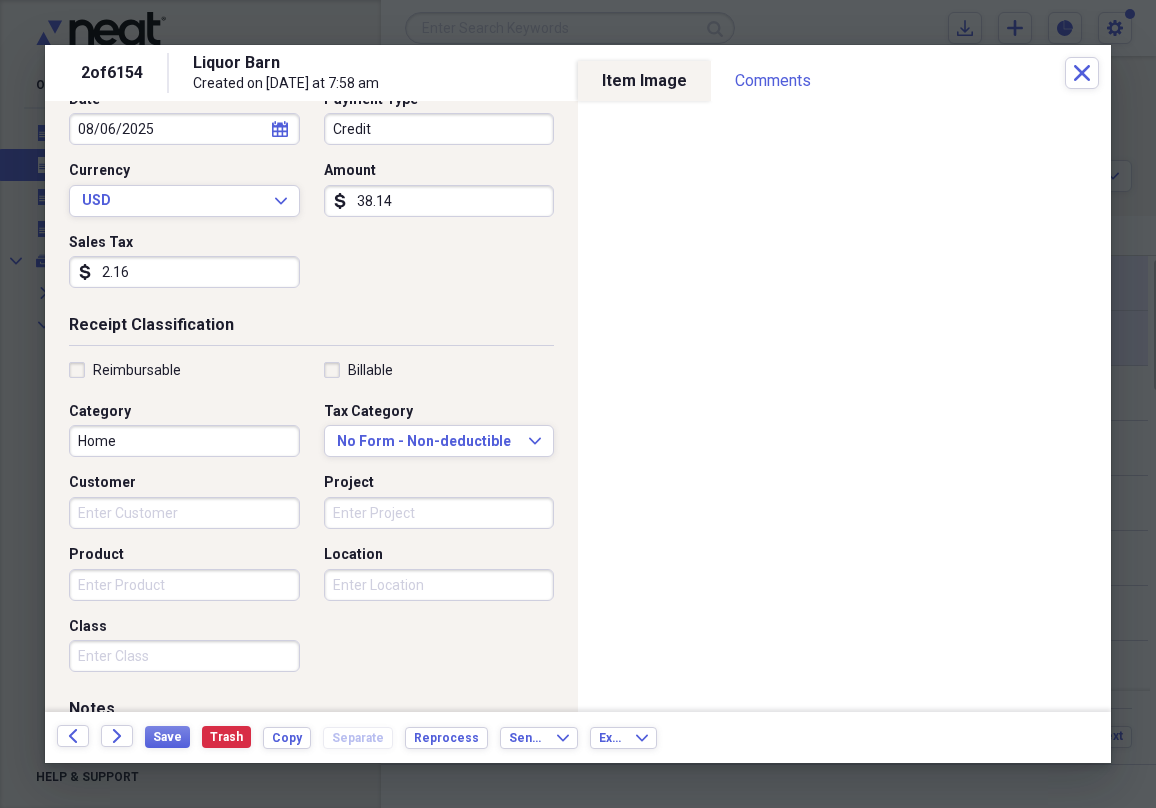 click on "Product" at bounding box center (184, 585) 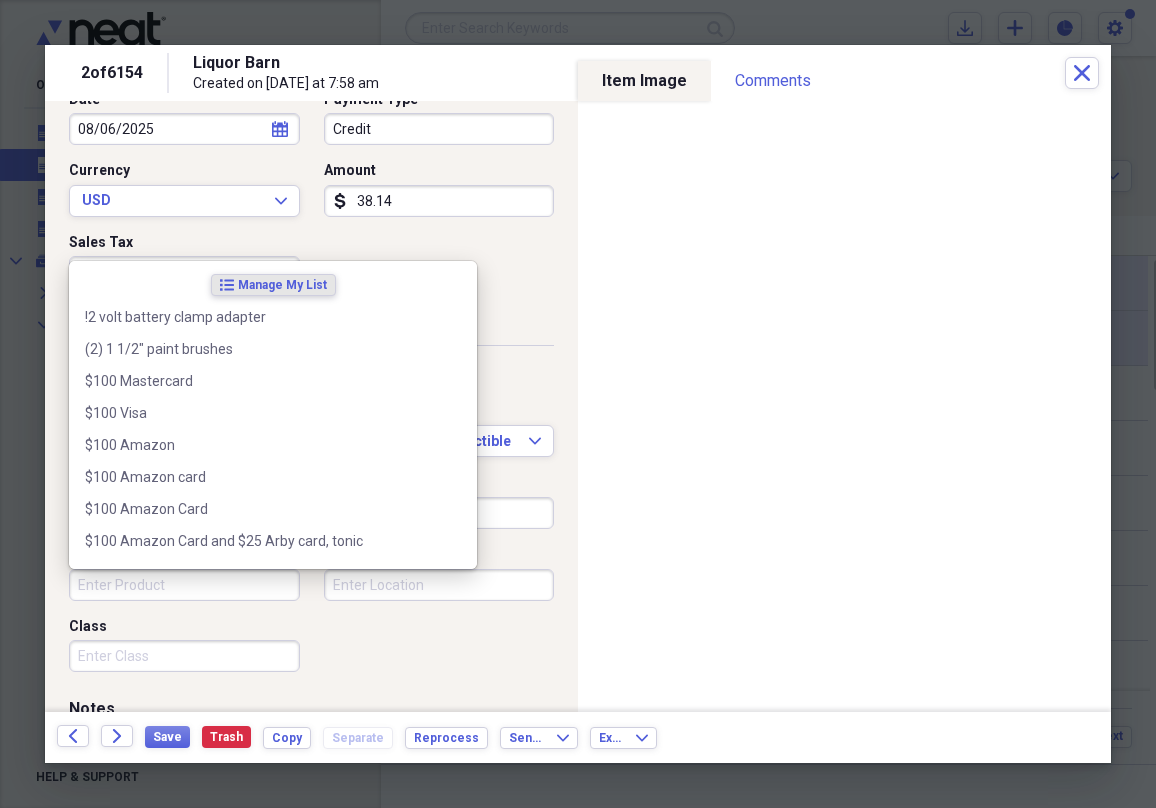paste on "2 silver Palm CAb" 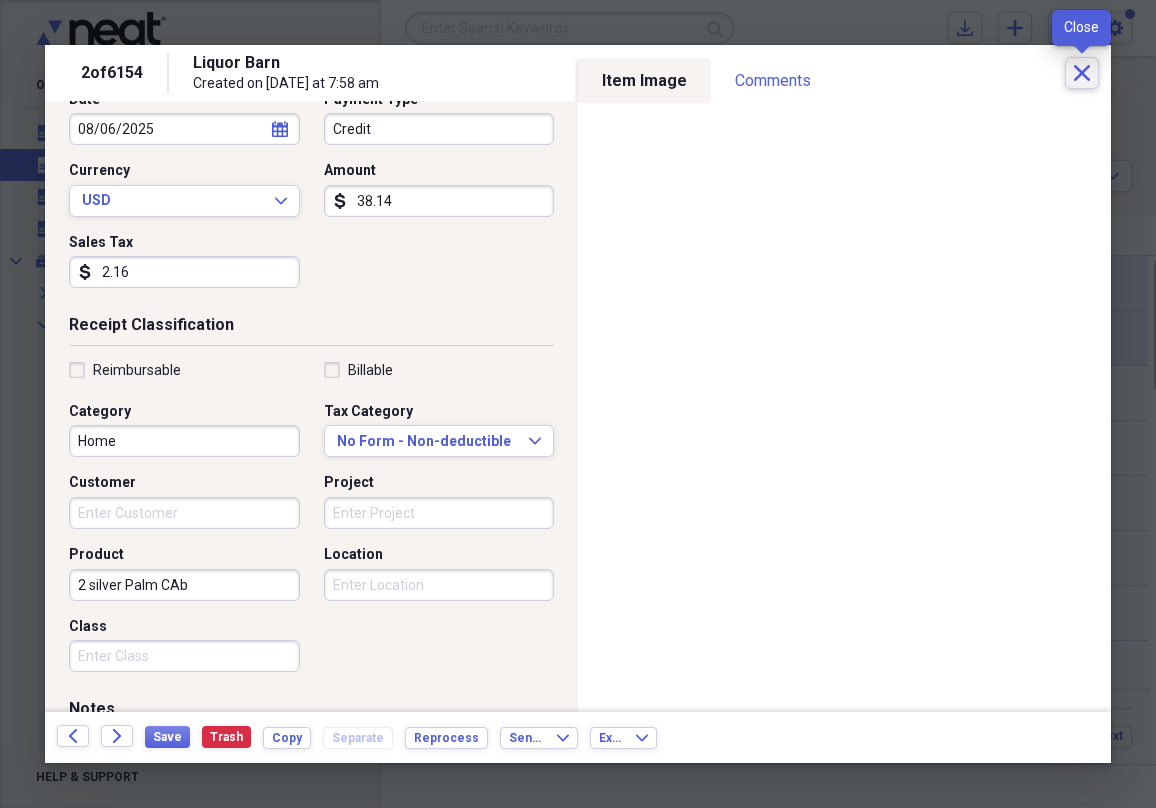 type on "2 silver Palm CAb" 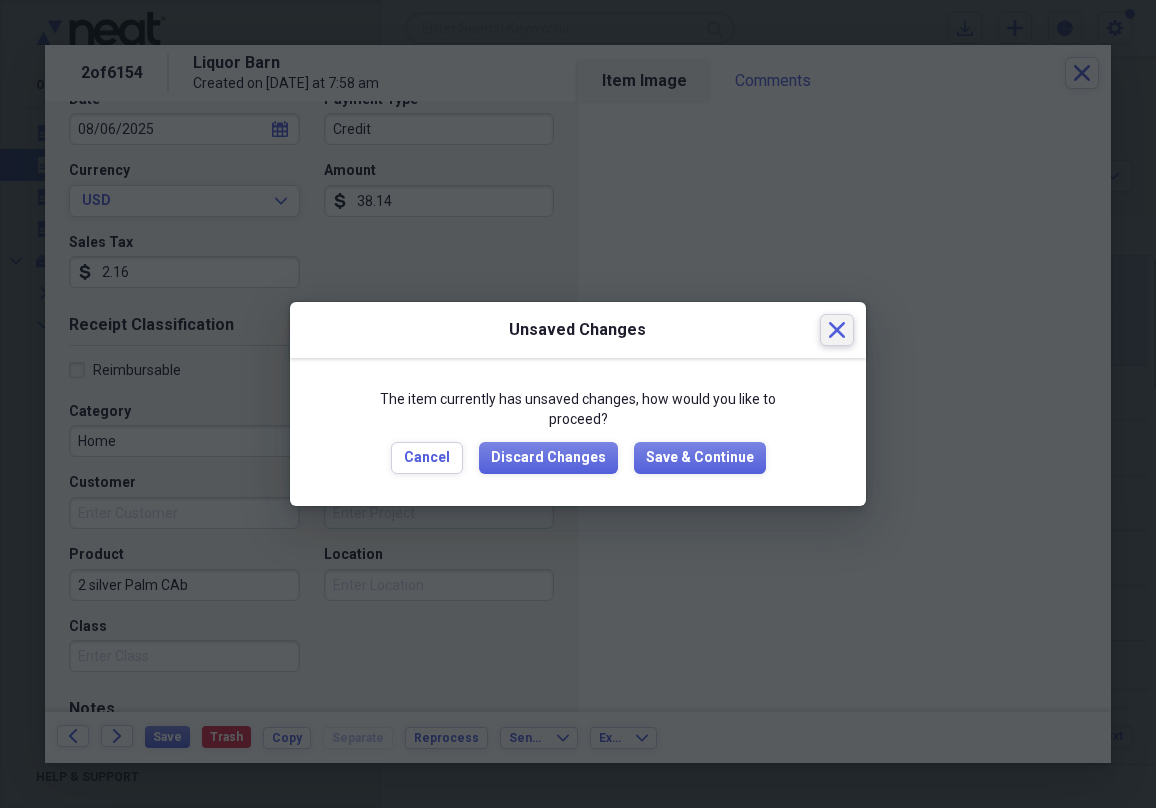 click 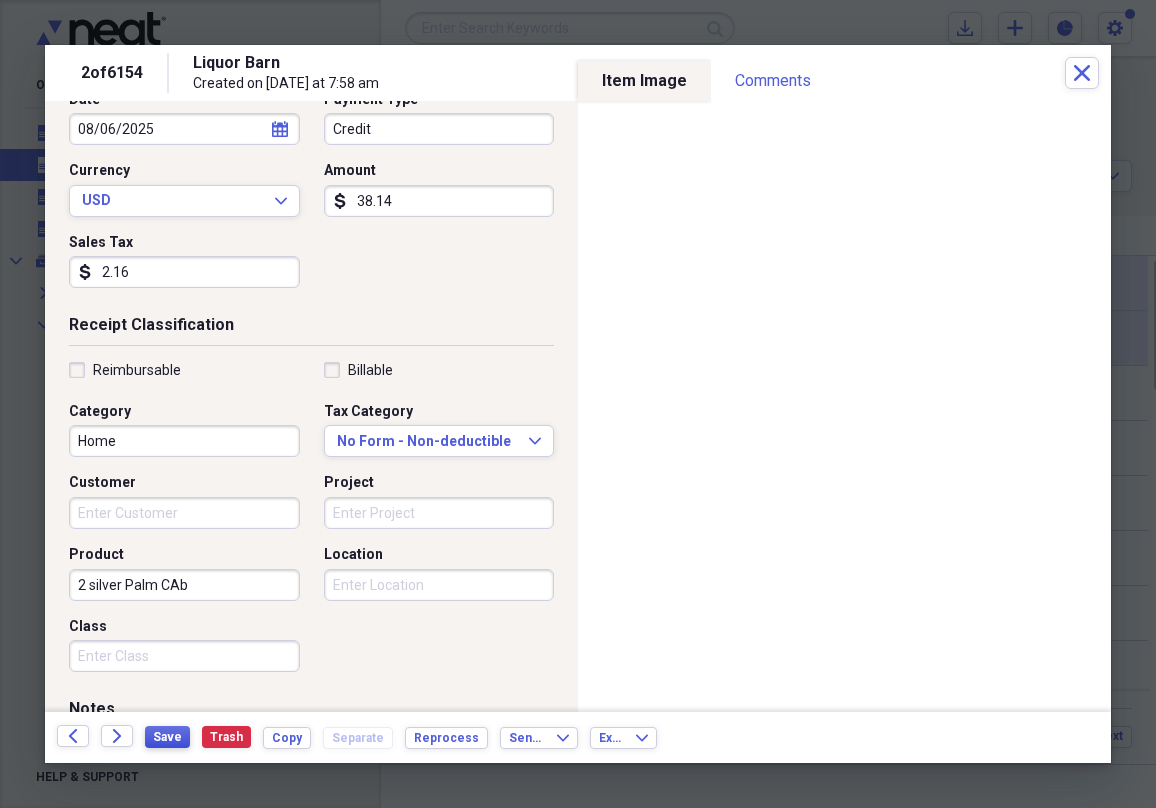 click on "Save" at bounding box center [167, 737] 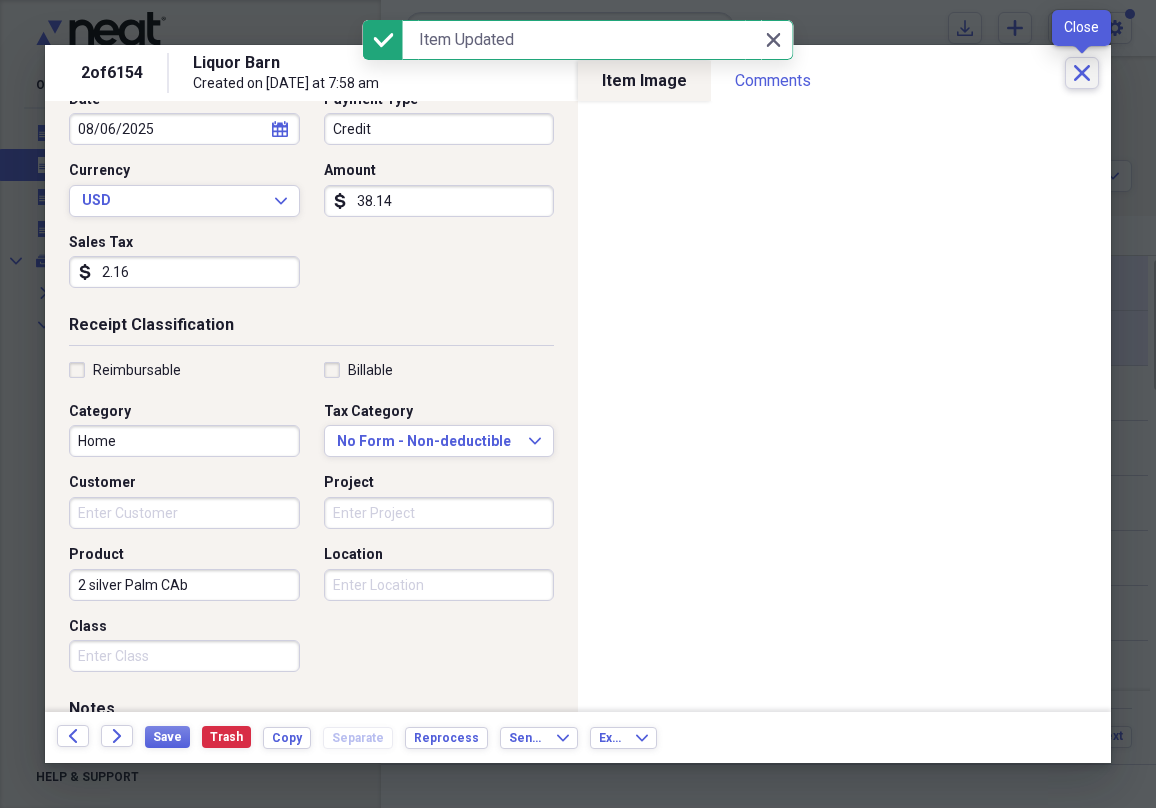 click 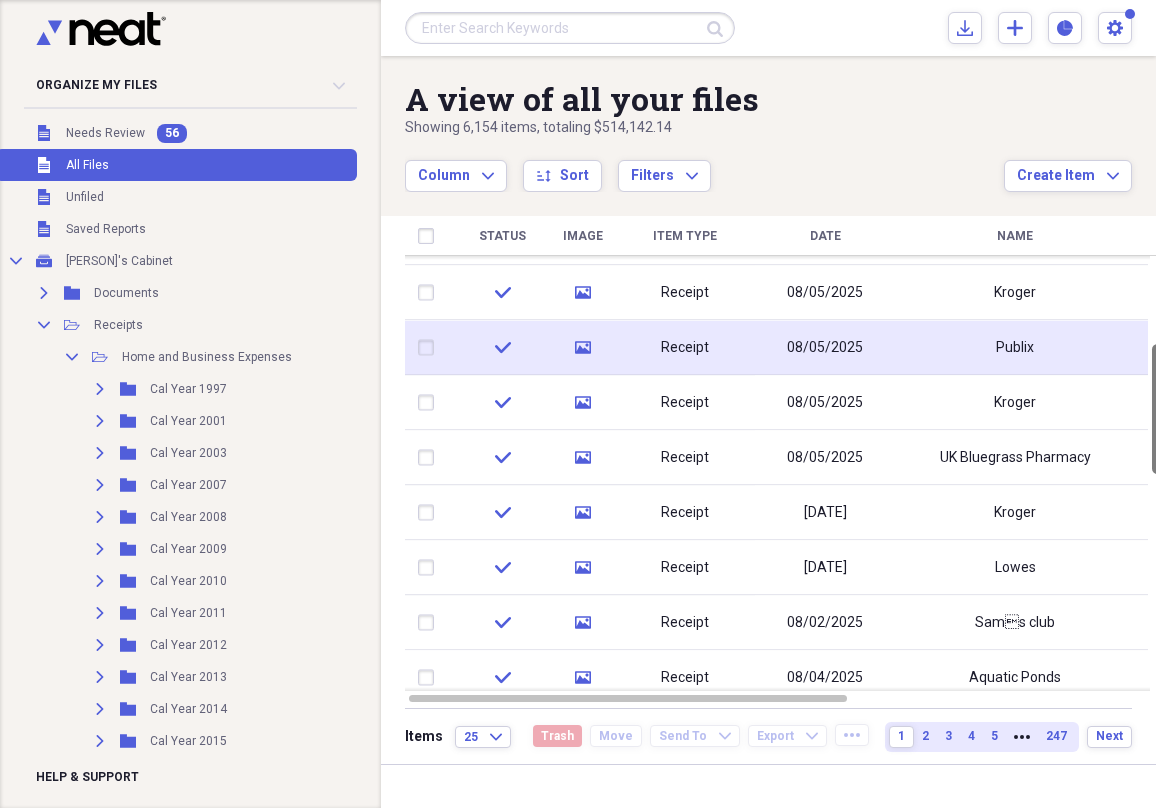 drag, startPoint x: 1146, startPoint y: 360, endPoint x: 1128, endPoint y: 418, distance: 60.728905 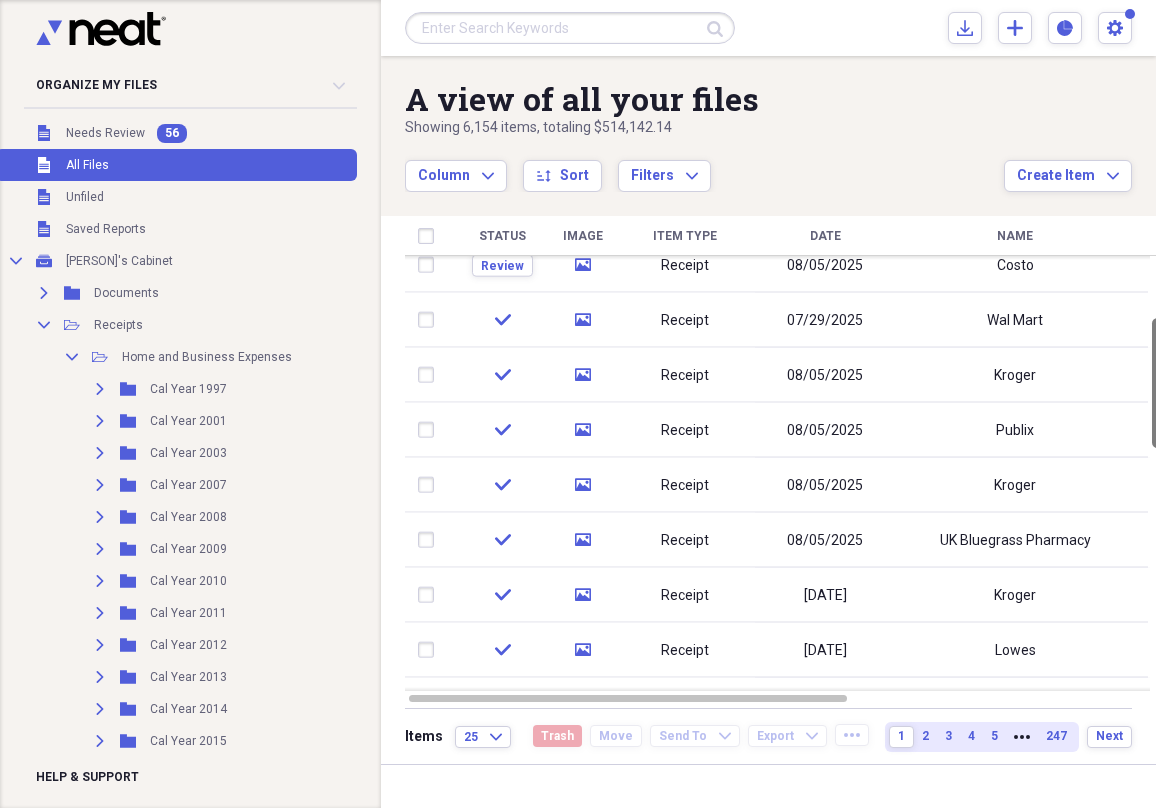 click at bounding box center (1157, 383) 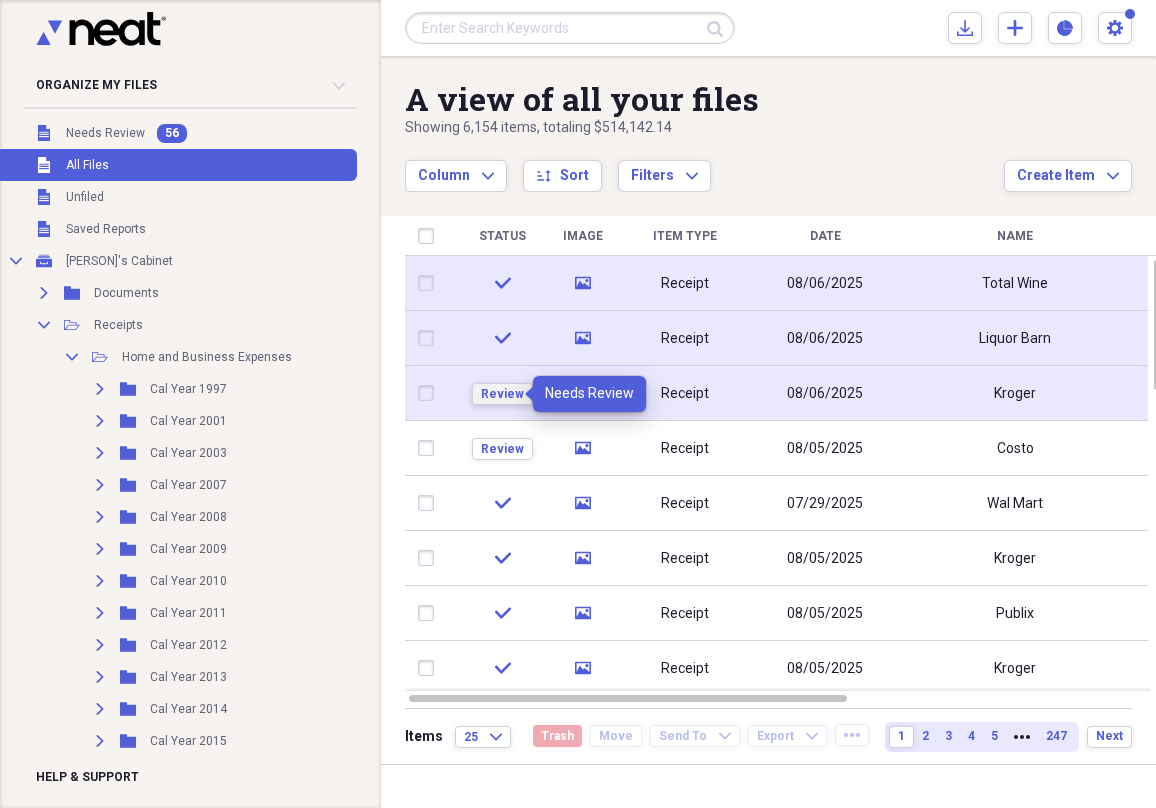 click on "Review" at bounding box center (502, 394) 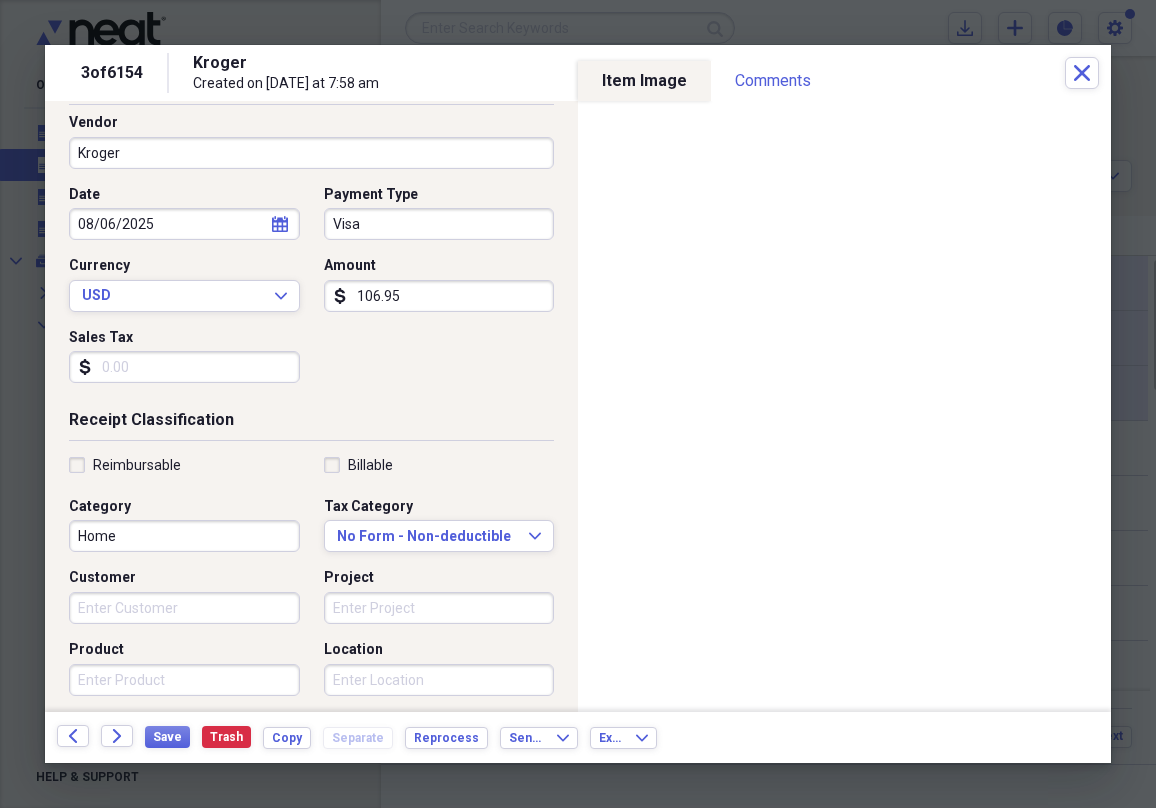 scroll, scrollTop: 228, scrollLeft: 0, axis: vertical 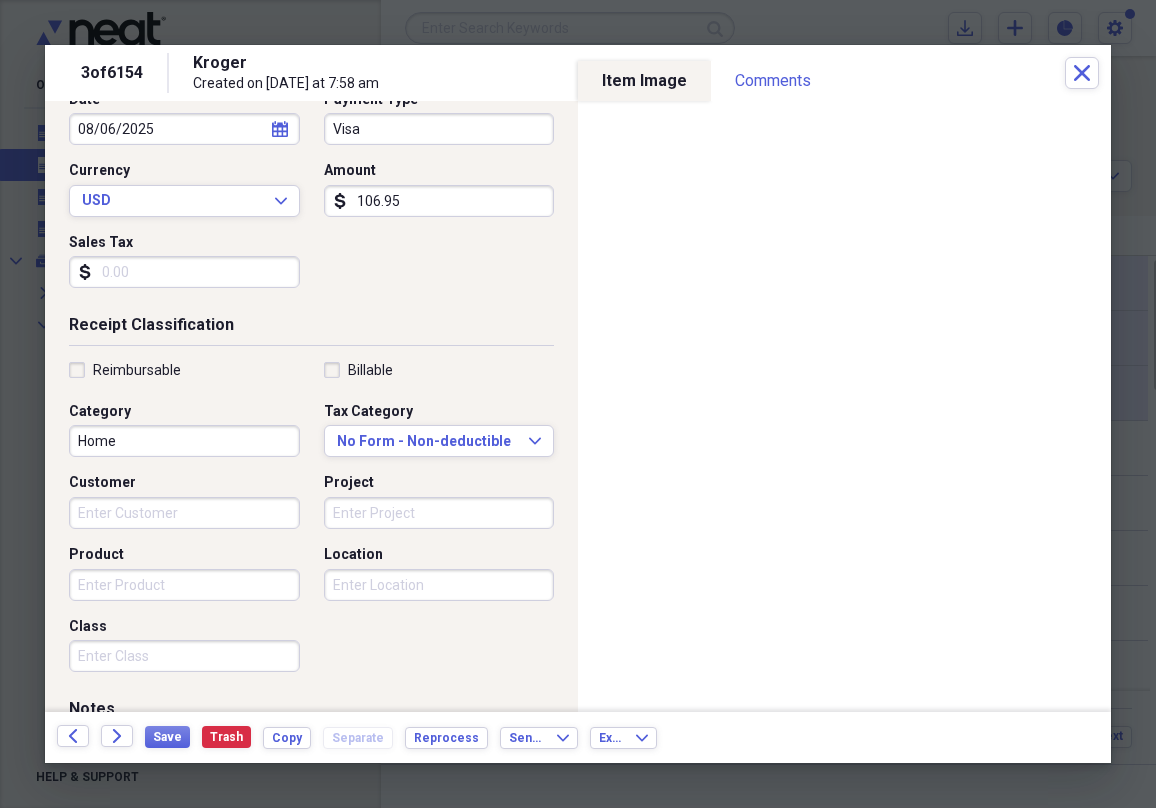 click on "Product" at bounding box center [184, 585] 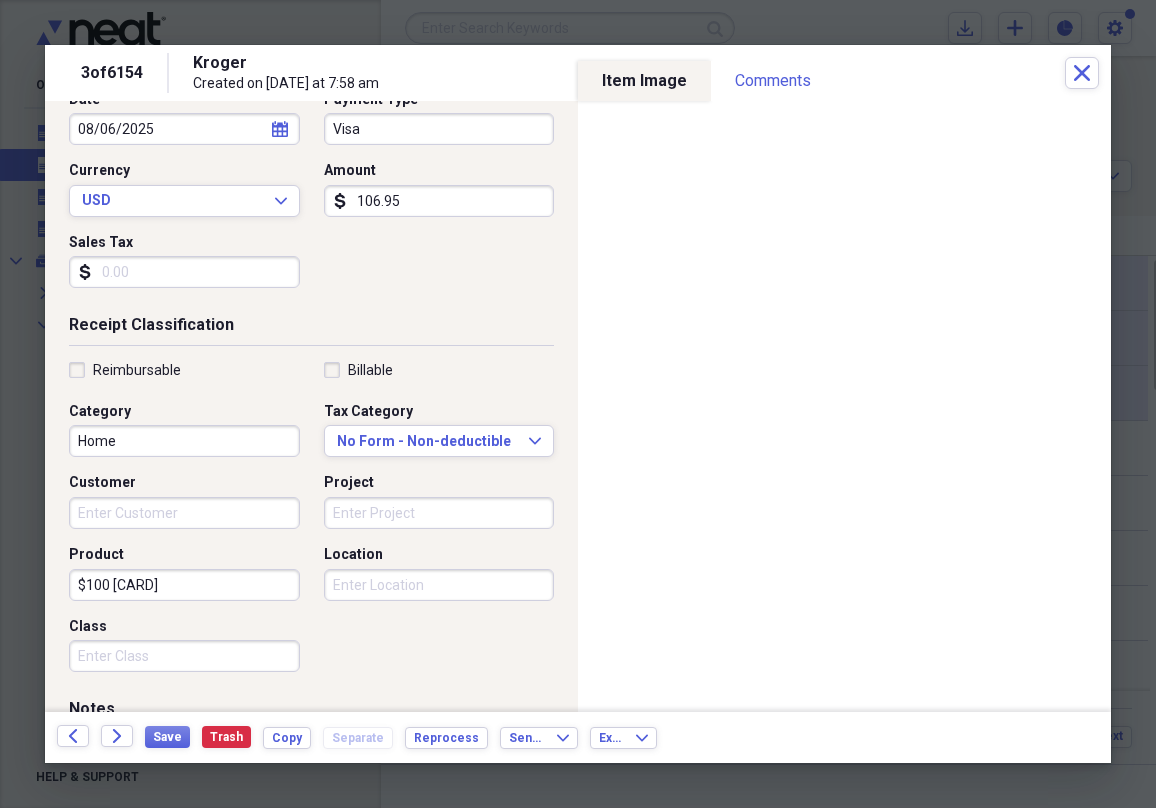 click on "$100 [CARD]" at bounding box center [184, 585] 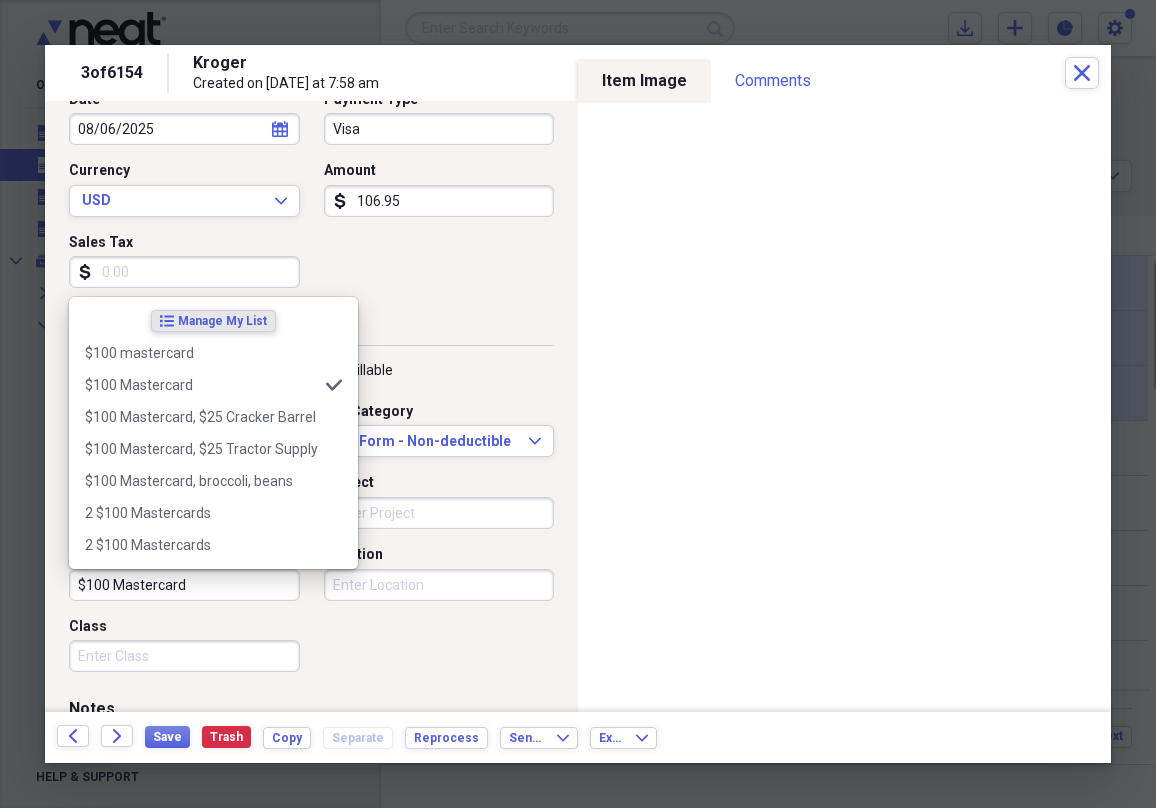 drag, startPoint x: 198, startPoint y: 588, endPoint x: 75, endPoint y: 577, distance: 123.49089 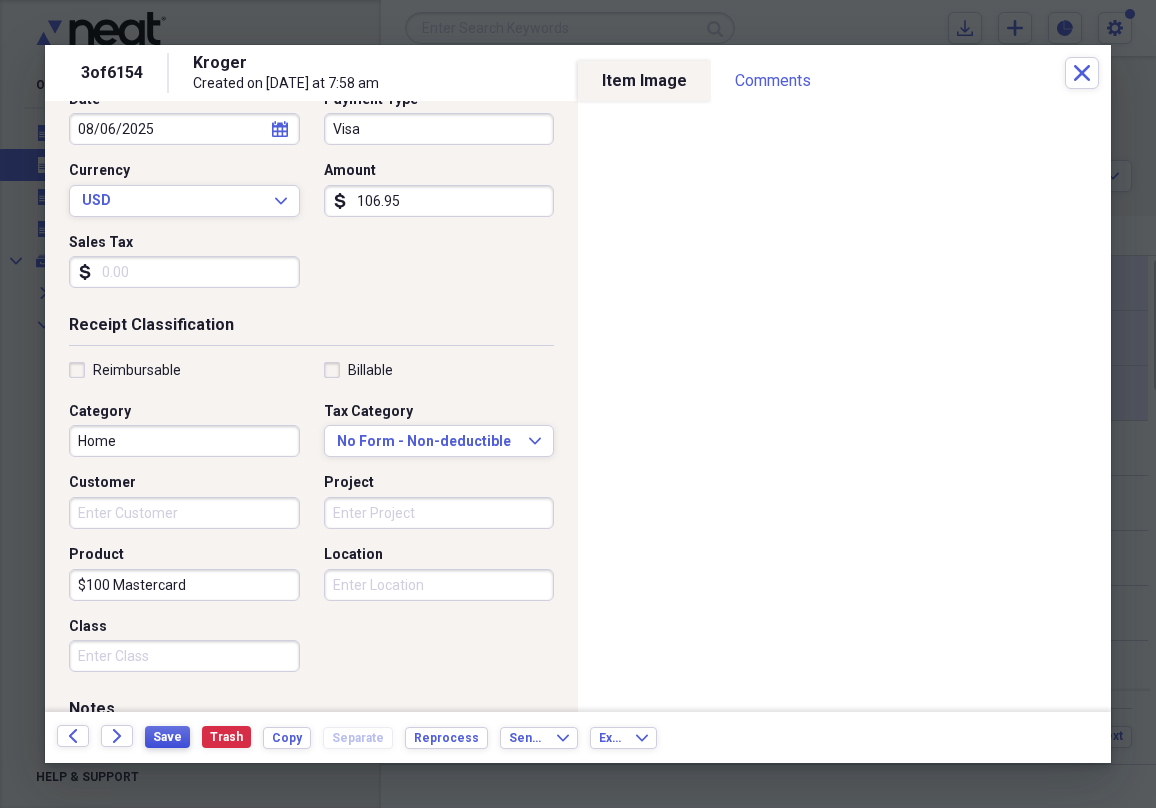 click on "Save" at bounding box center (167, 737) 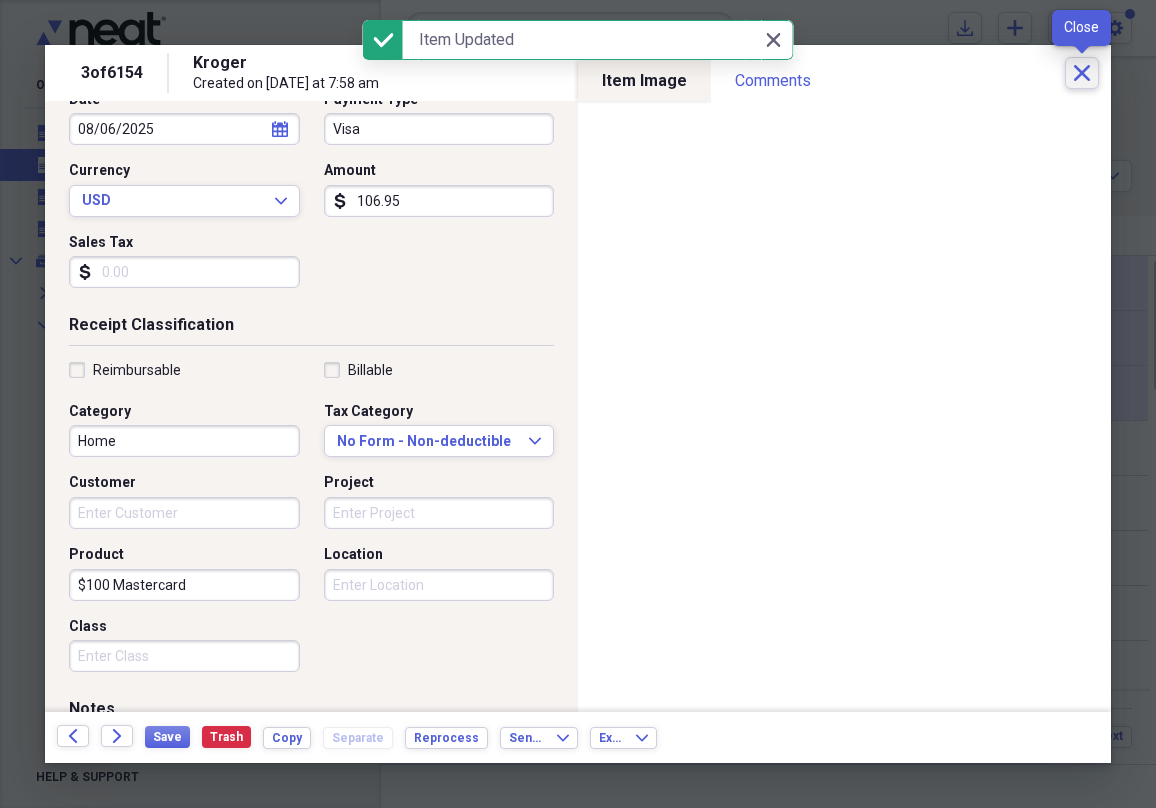 click on "Close" 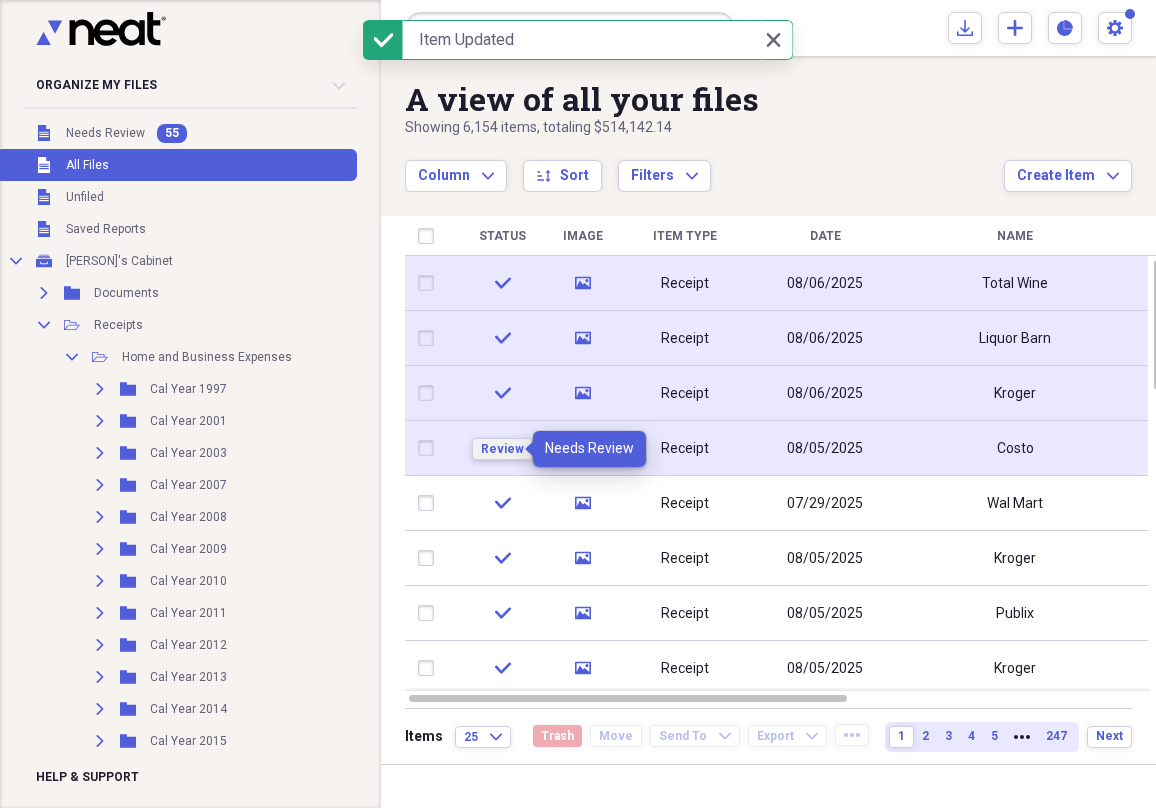 click on "Review" at bounding box center (502, 449) 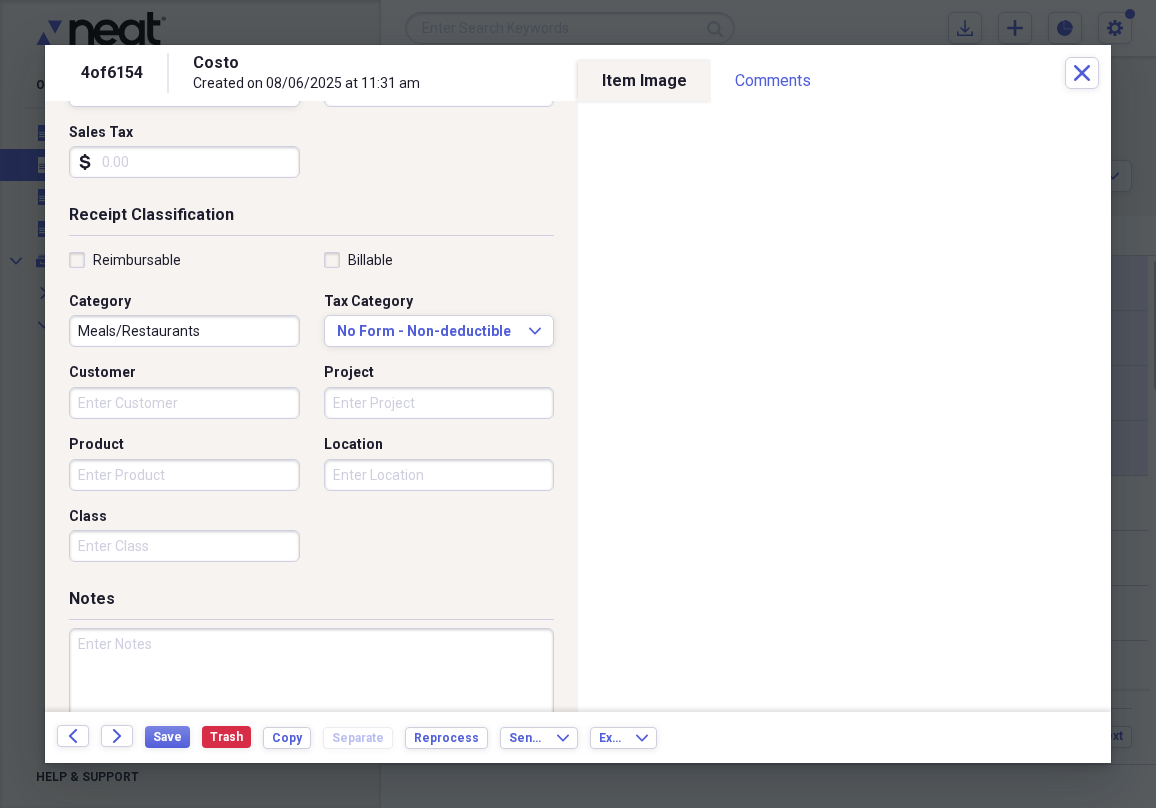 scroll, scrollTop: 342, scrollLeft: 0, axis: vertical 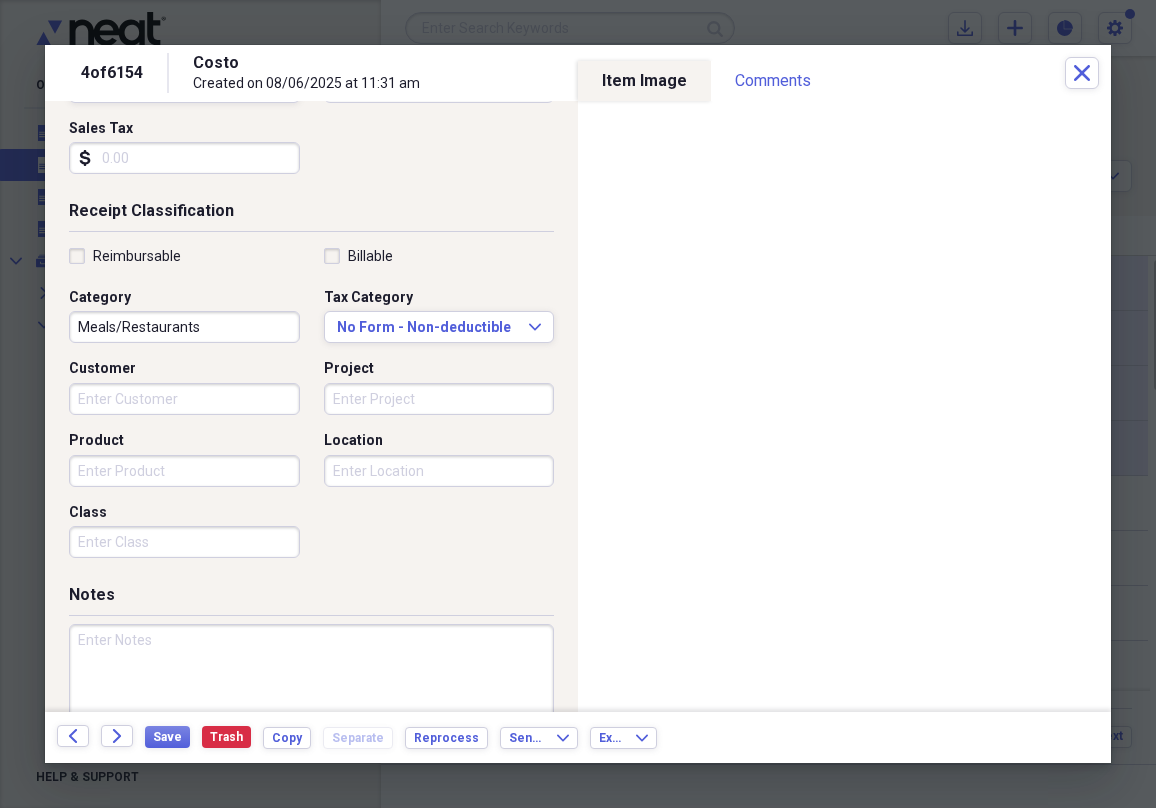 click on "Product" at bounding box center (184, 471) 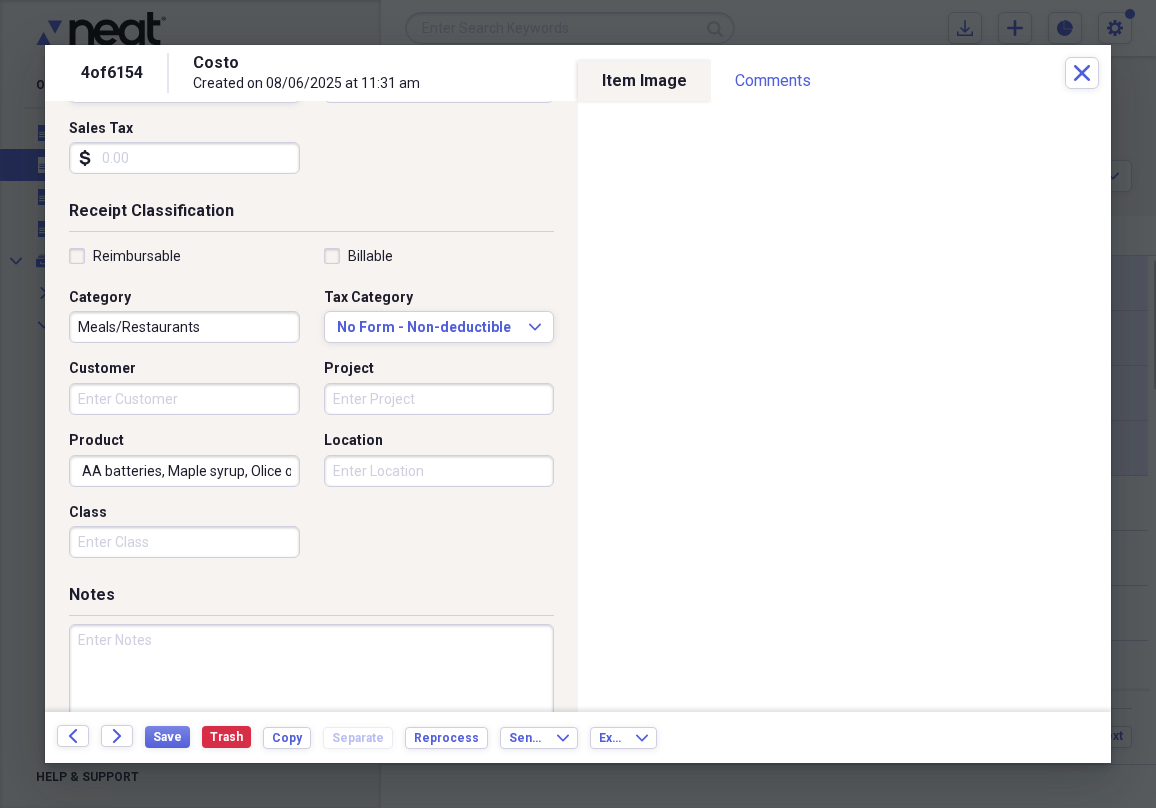 scroll, scrollTop: 0, scrollLeft: 211, axis: horizontal 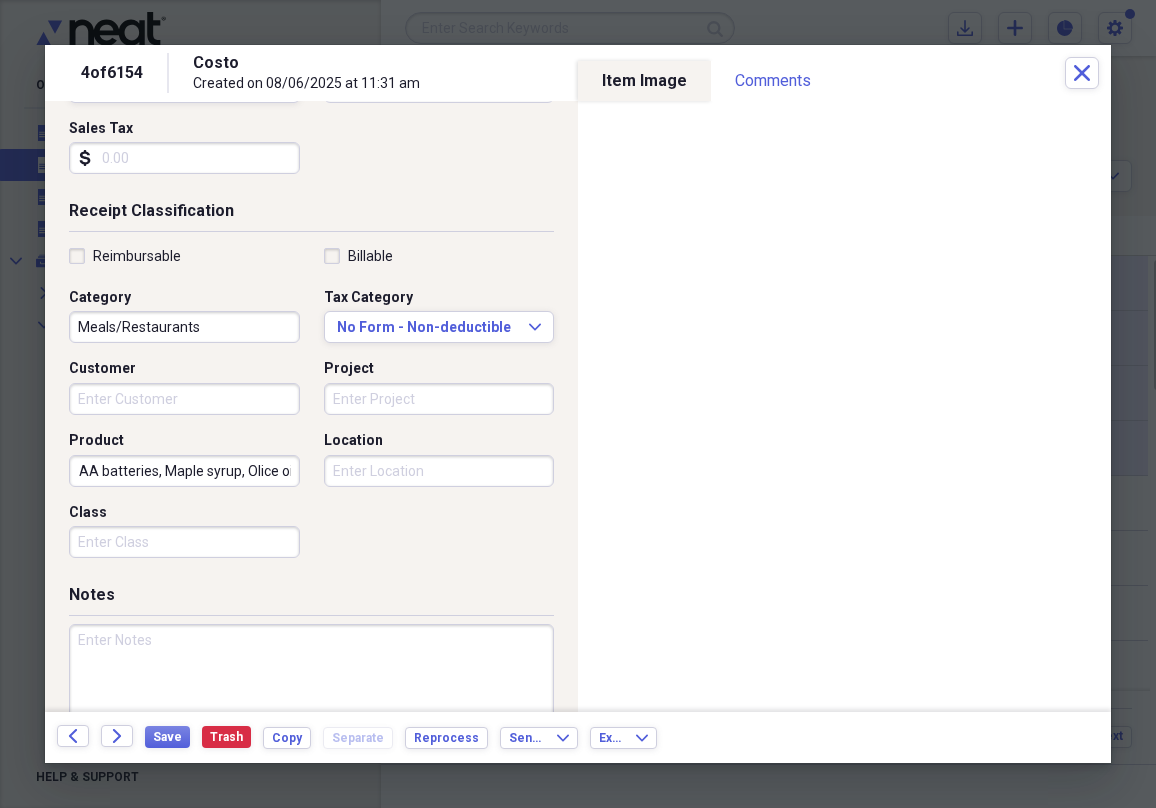 click on "Reimbursable Billable Category Meals/Restaurants Tax Category No Form - Non-deductible Expand Customer Project Product Pork, [FIRST] vest, AAA batteries, AA batteries, Maple syrup, Olice oil Location Class" at bounding box center [311, 407] 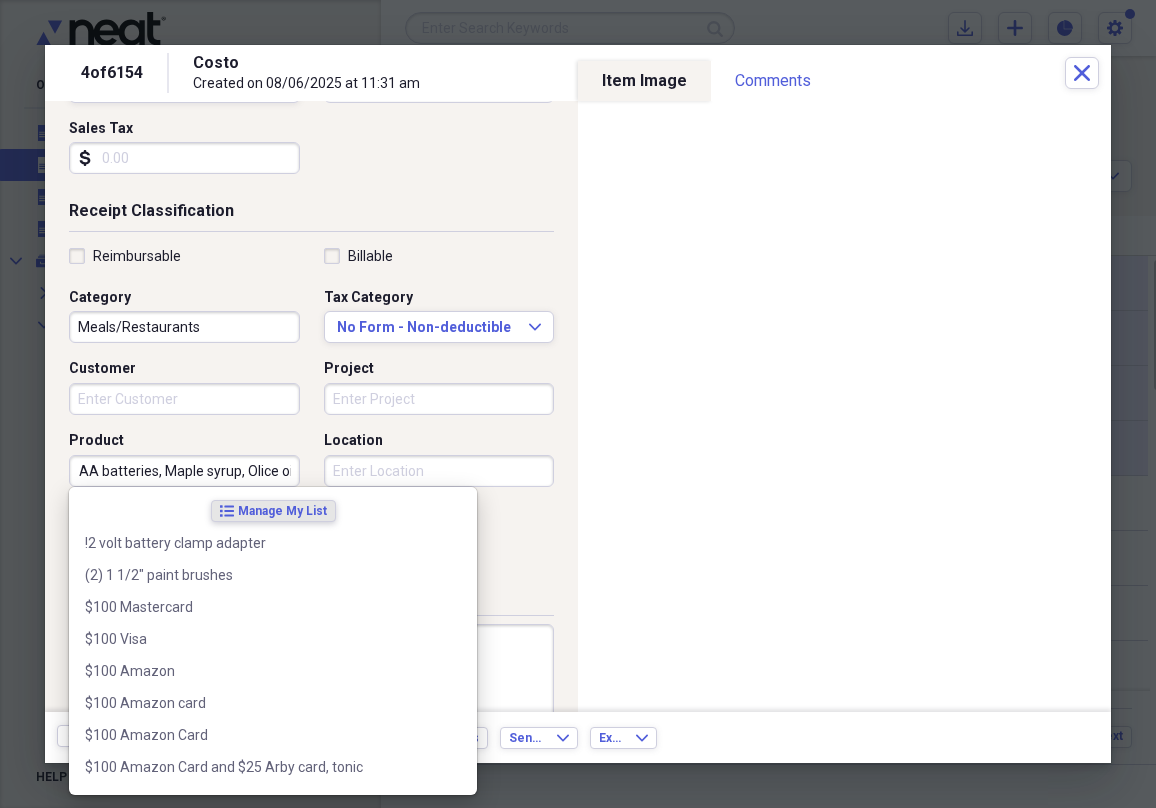 click on "Pork, [FIRST] vest, AAA batteries, AA batteries, Maple syrup, Olice oil" at bounding box center [184, 471] 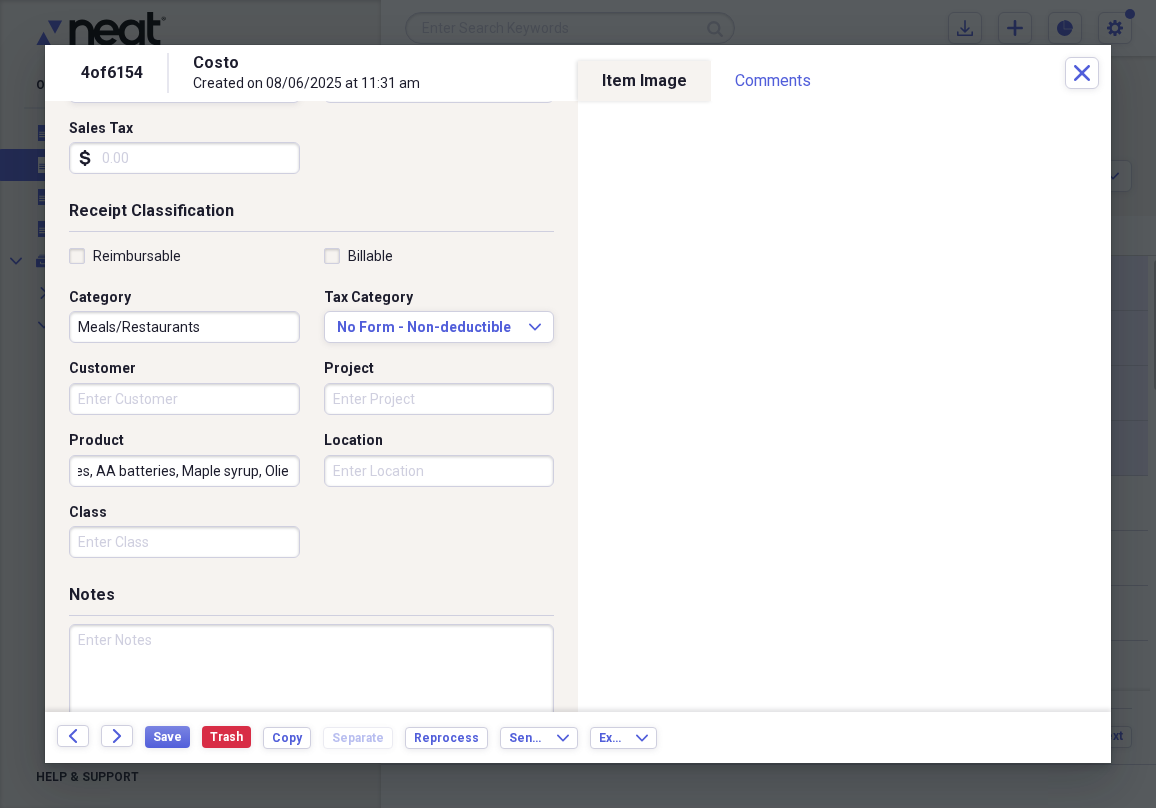 scroll, scrollTop: 0, scrollLeft: 204, axis: horizontal 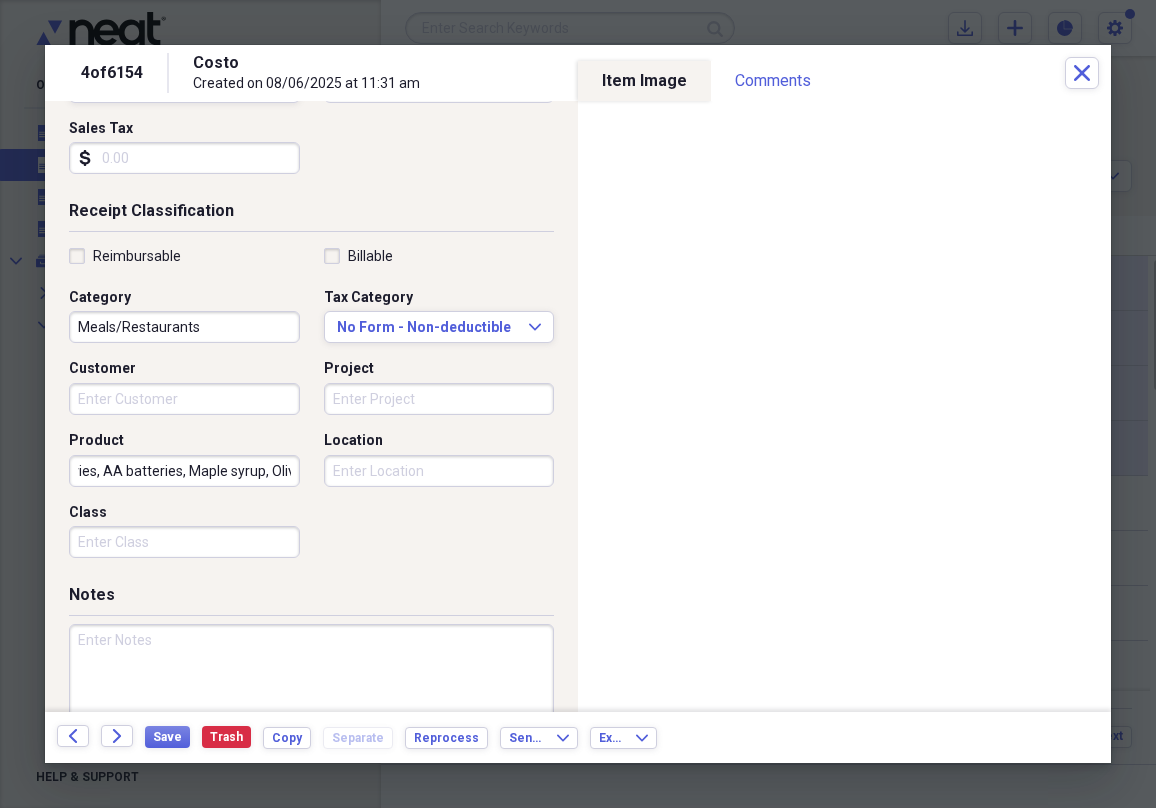 type on "Pork, [PERSON] vest, AAA batteries, AA batteries, Maple syrup, Olive oil" 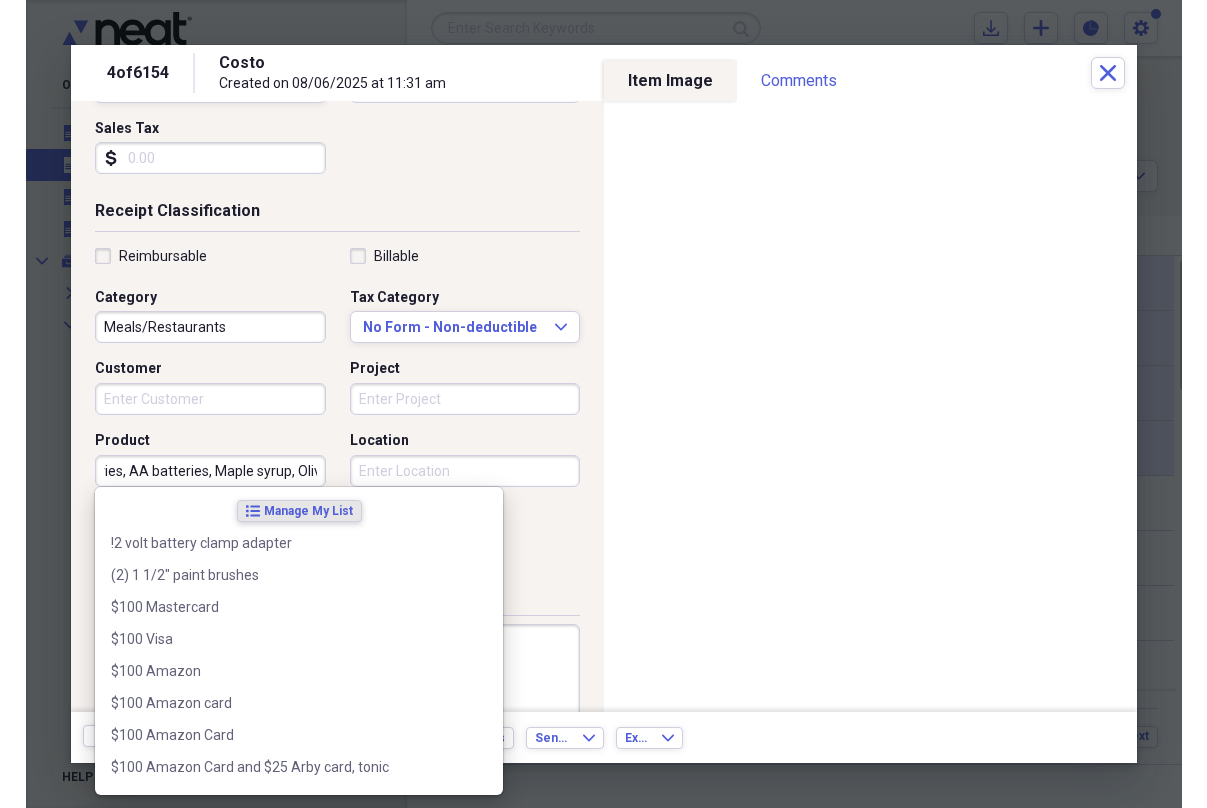 scroll, scrollTop: 0, scrollLeft: 210, axis: horizontal 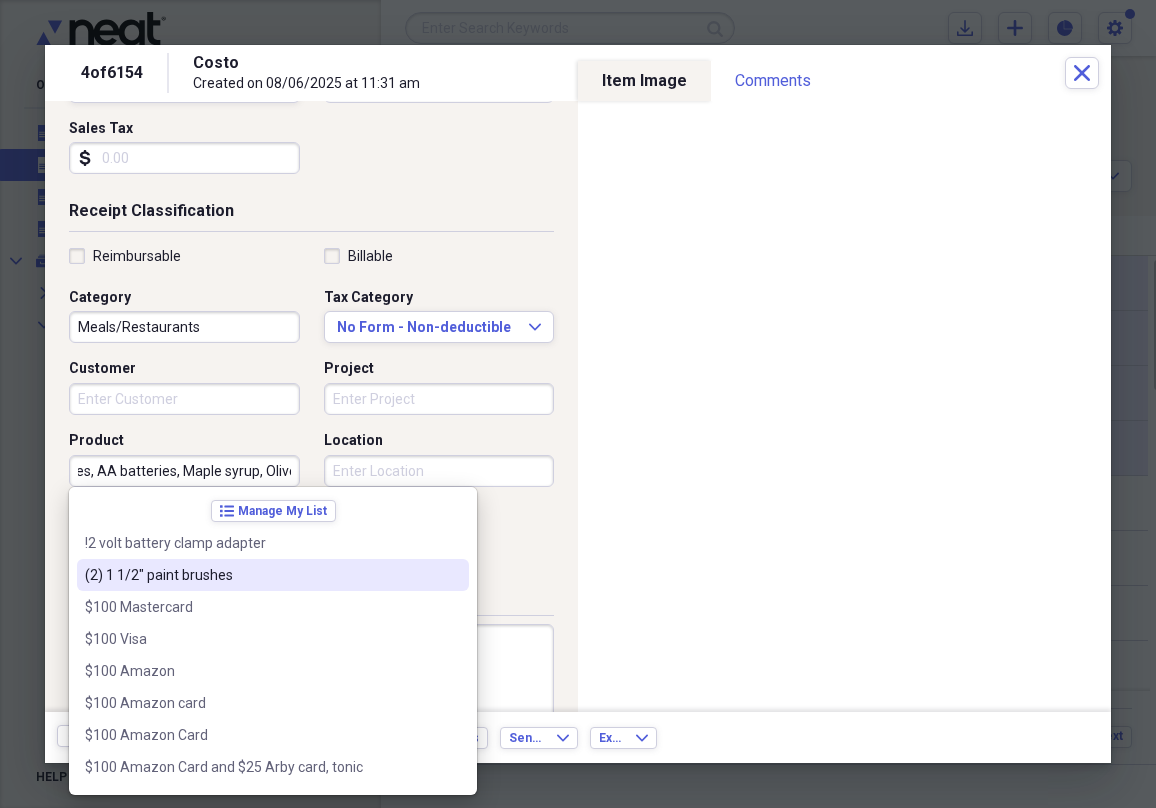 click on "Back Forward Save Trash Copy Separate Reprocess Send To Expand Export Expand" at bounding box center [578, 737] 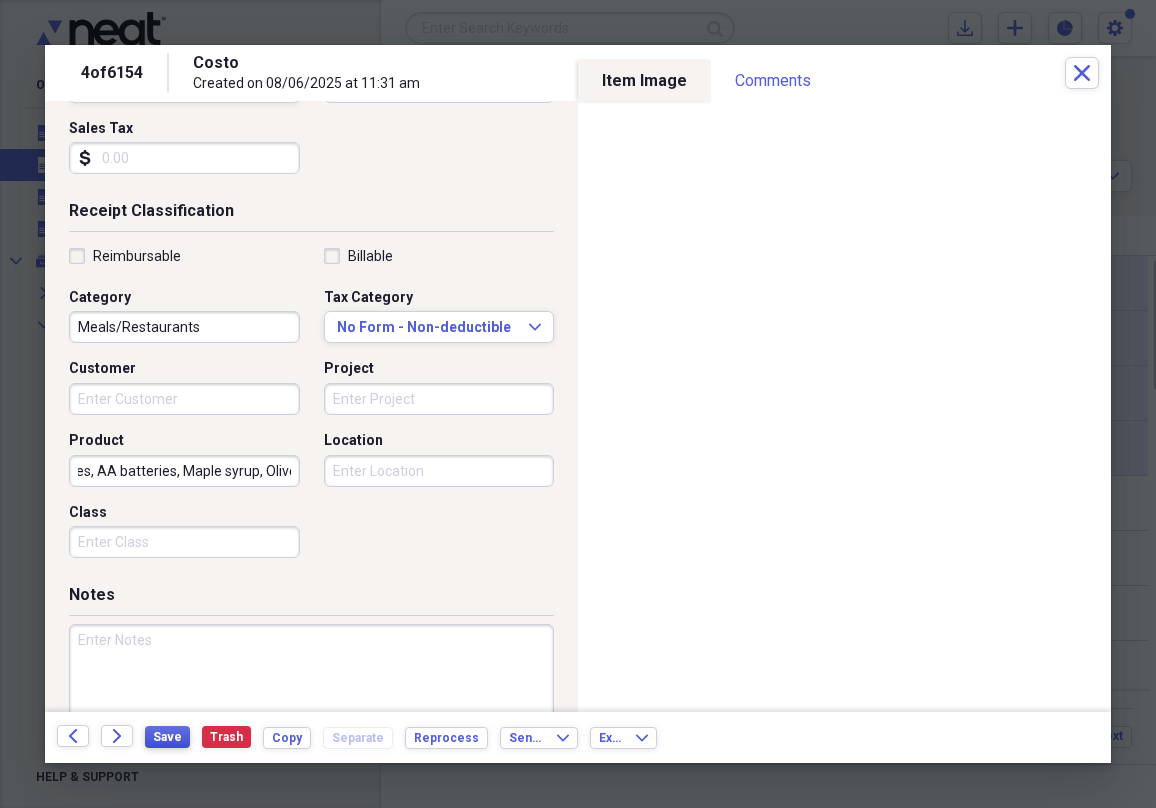 click on "Save" at bounding box center (167, 737) 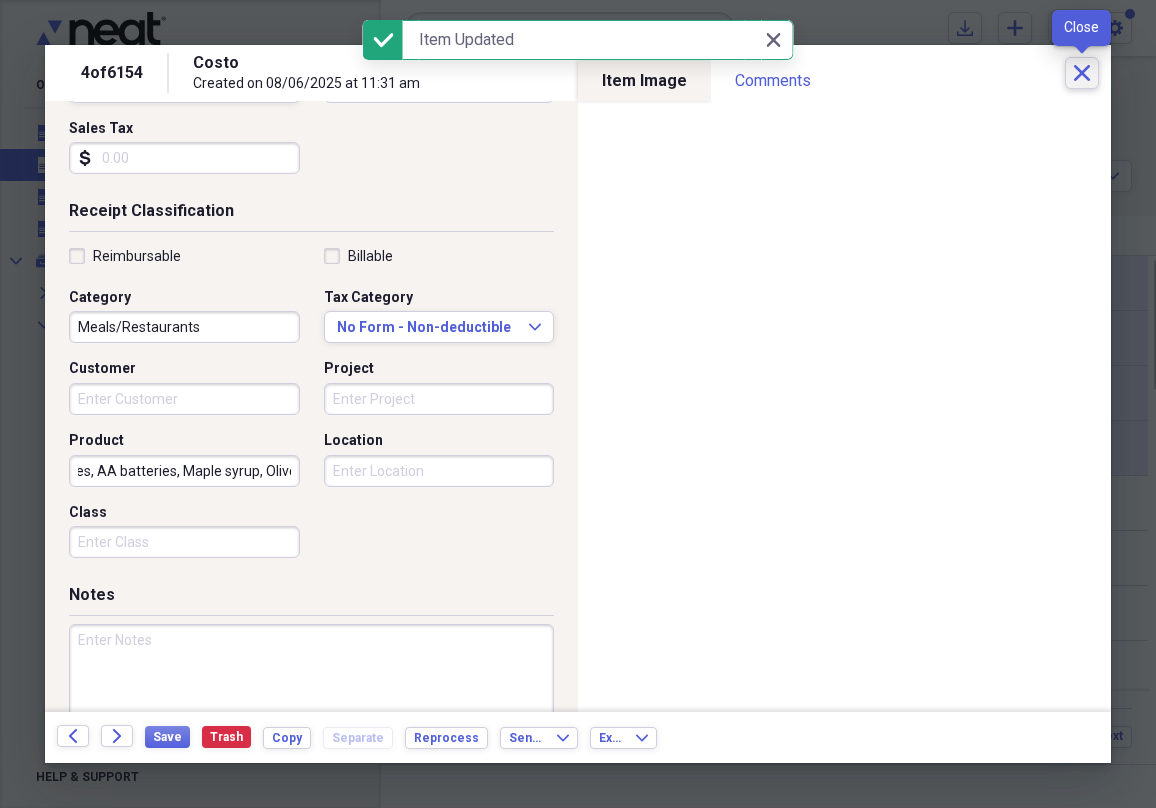 click on "Close" 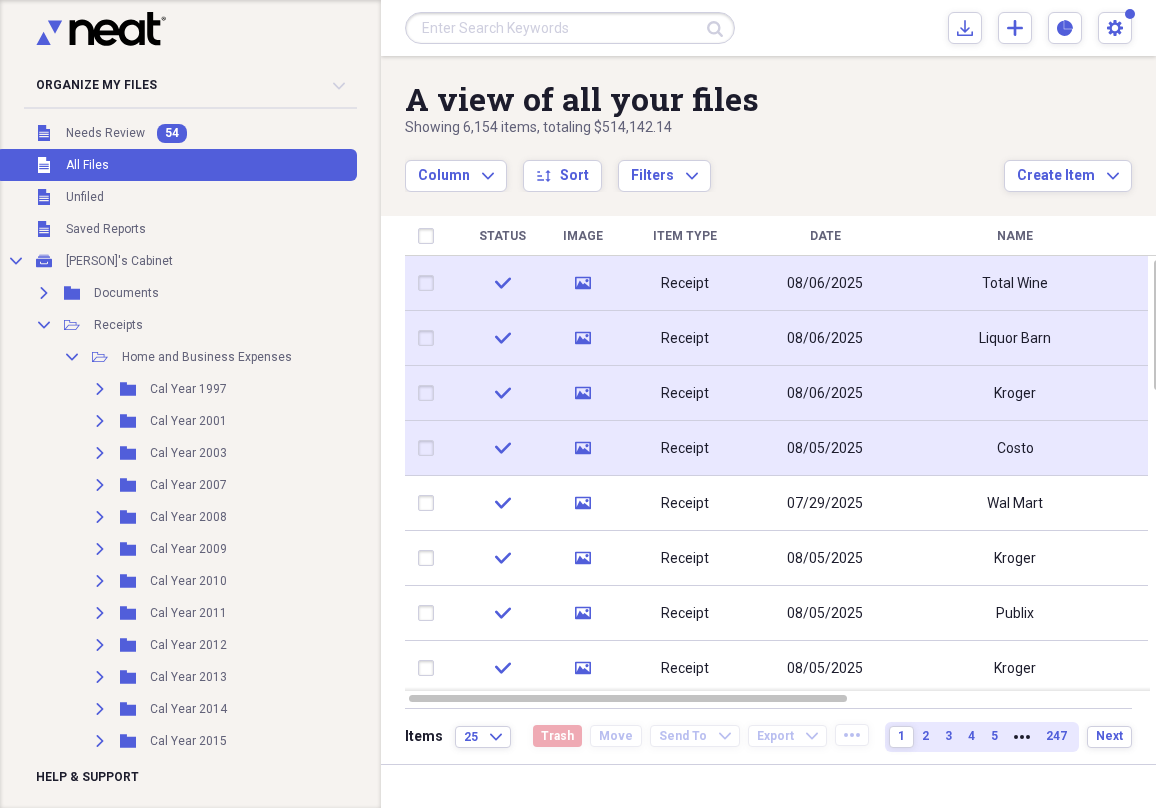 click on "A view of all your files" at bounding box center (704, 99) 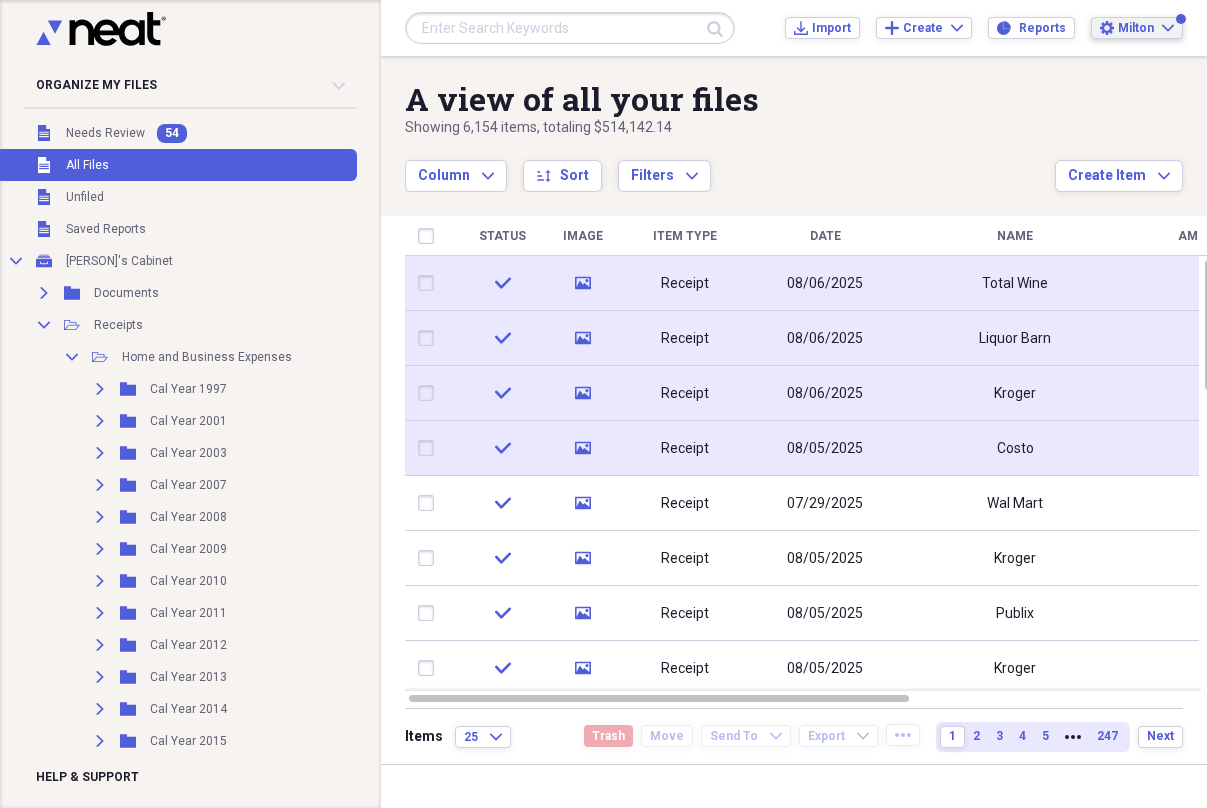 click on "Settings Milton Expand" at bounding box center (1137, 28) 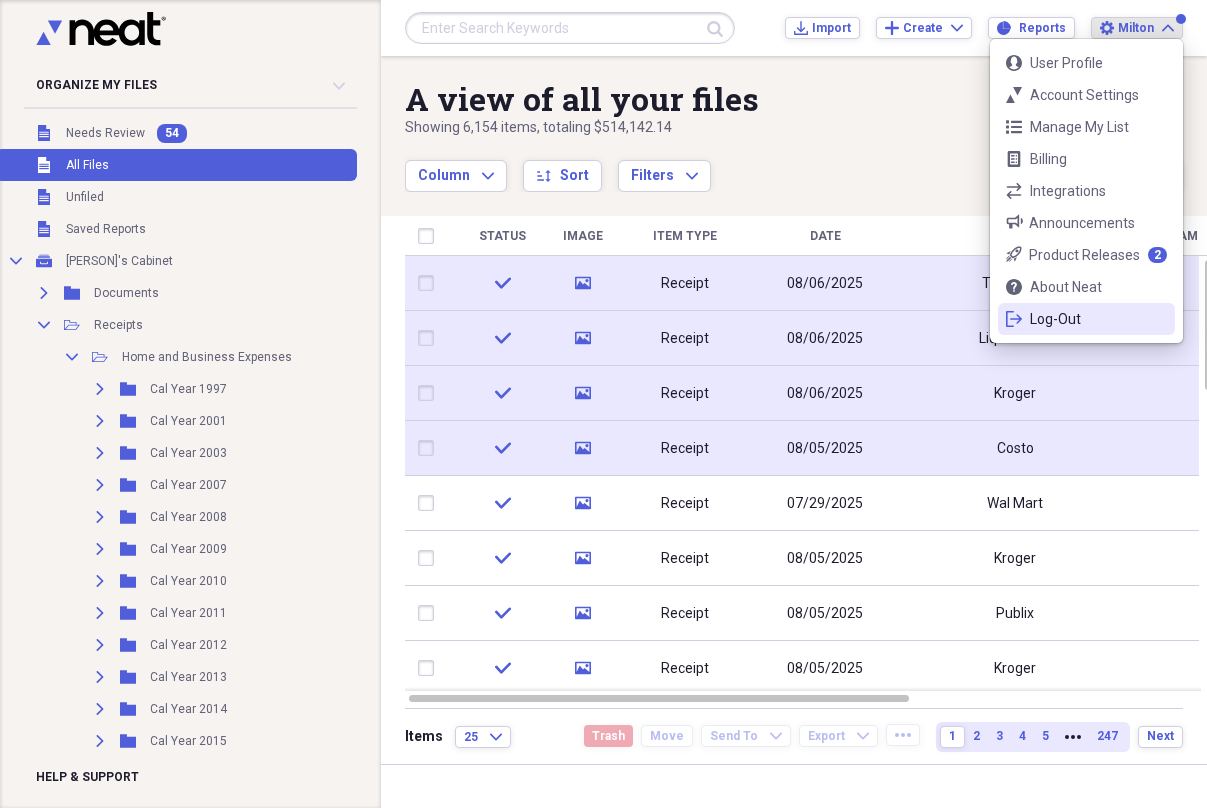 click on "Log-Out" at bounding box center [1086, 319] 